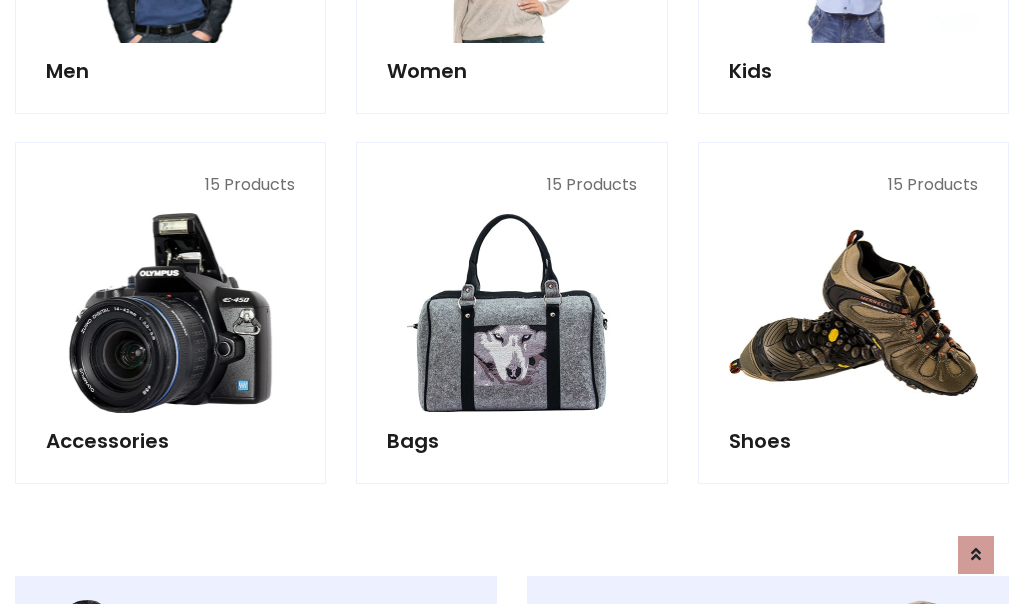 scroll, scrollTop: 853, scrollLeft: 0, axis: vertical 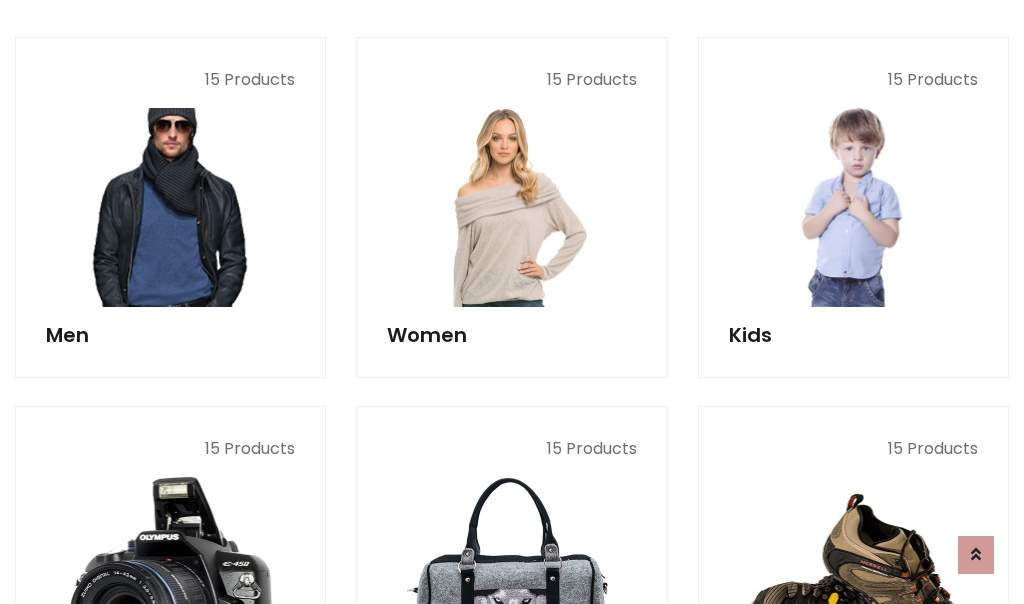 click at bounding box center [170, 207] 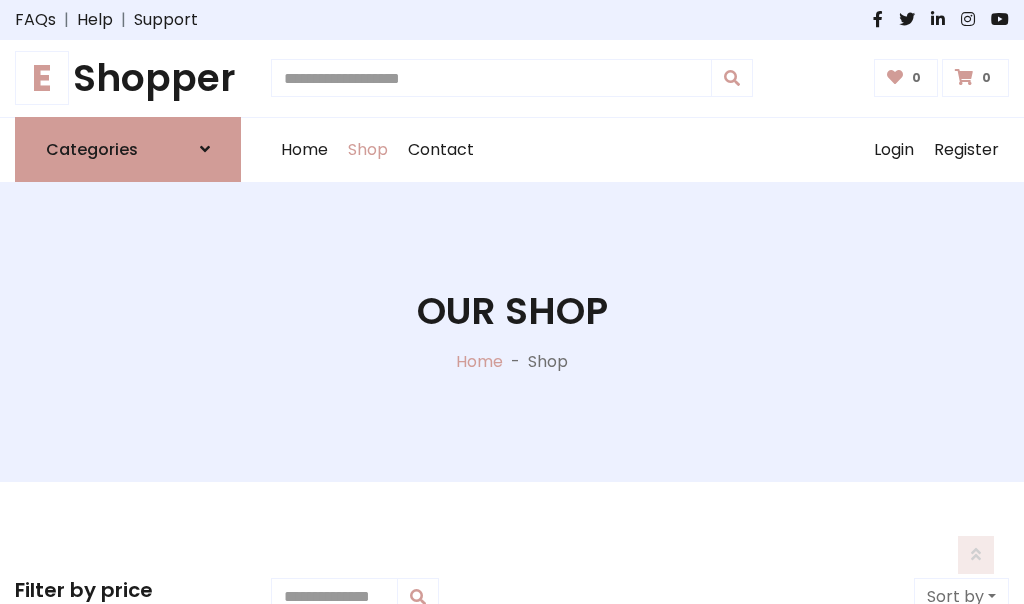 scroll, scrollTop: 807, scrollLeft: 0, axis: vertical 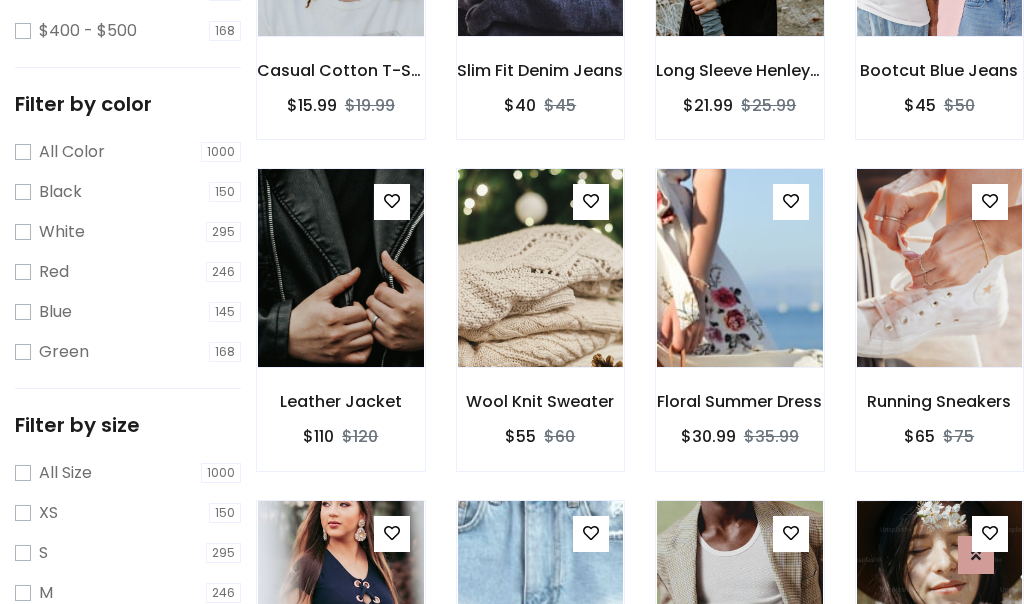 click at bounding box center (739, -63) 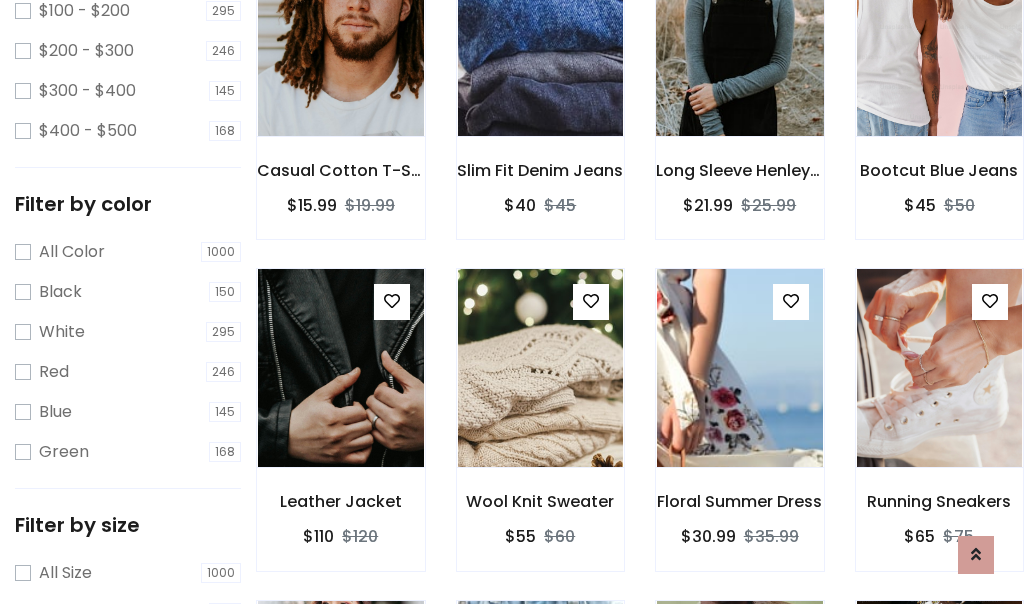 scroll, scrollTop: 100, scrollLeft: 0, axis: vertical 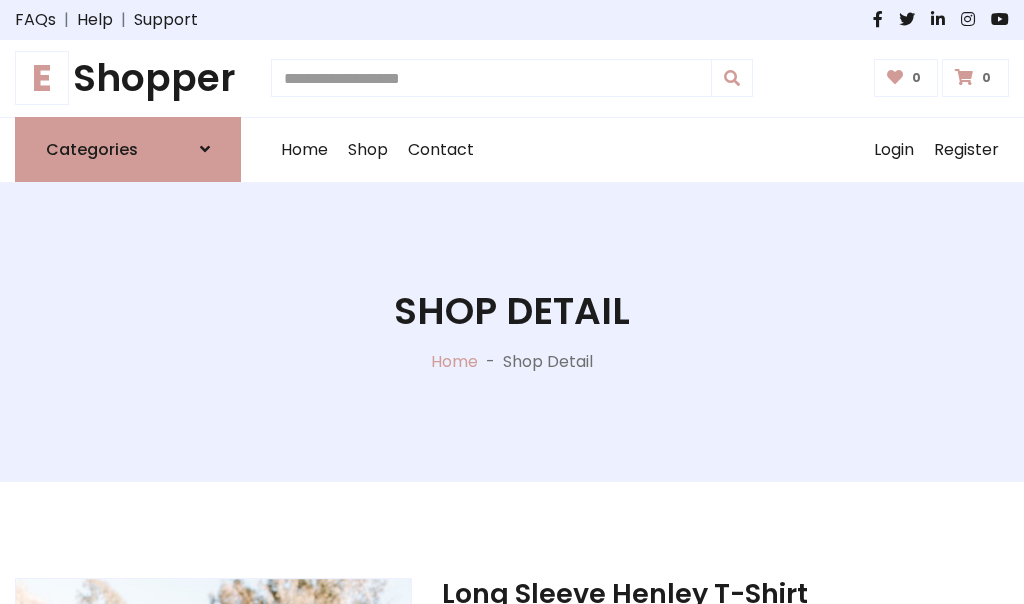 click on "M" at bounding box center (650, 774) 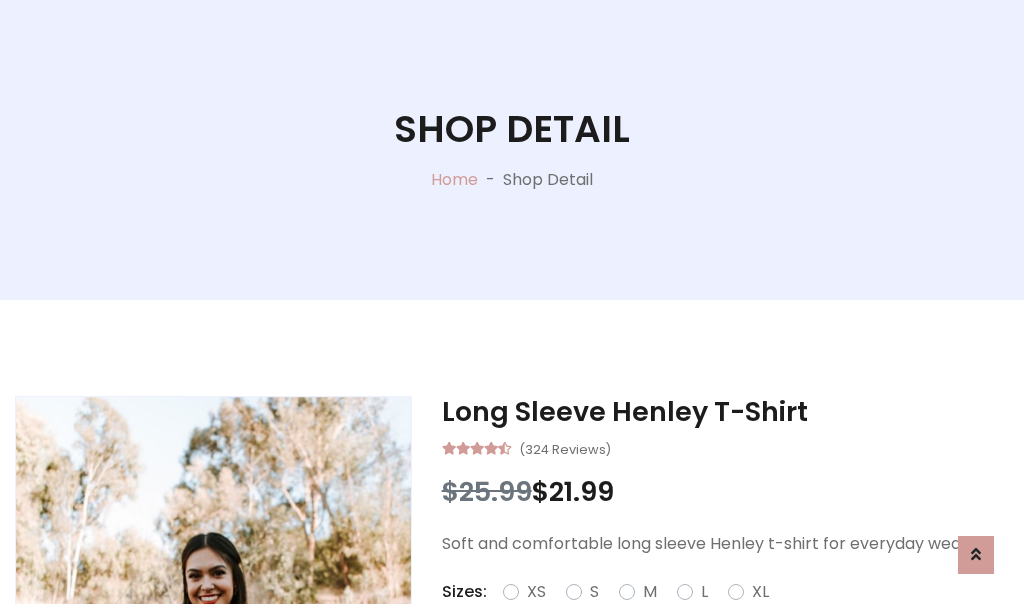 click on "Red" at bounding box center [732, 616] 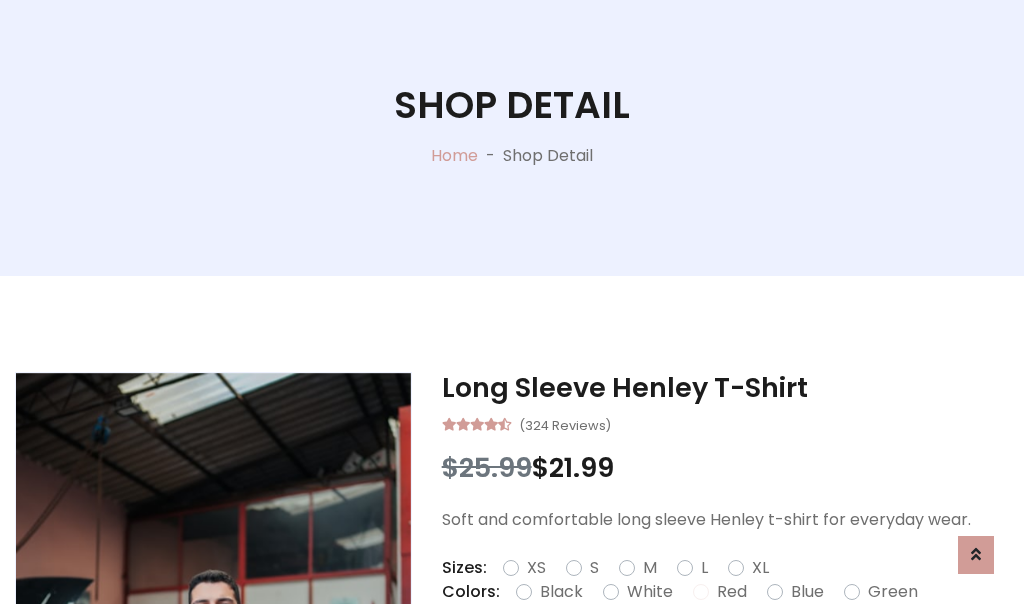 scroll, scrollTop: 276, scrollLeft: 0, axis: vertical 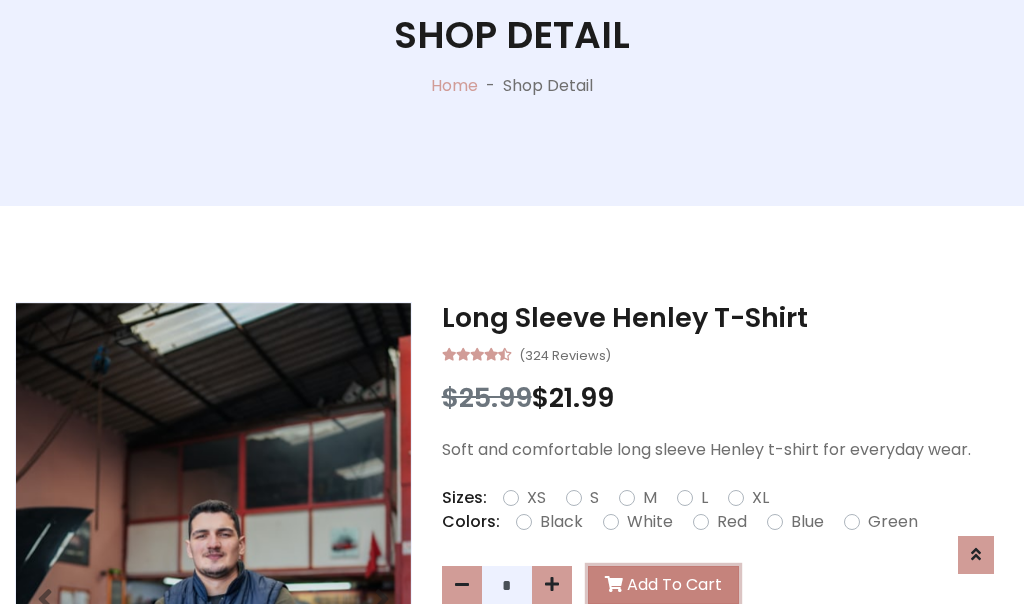 click on "Add To Cart" at bounding box center (663, 585) 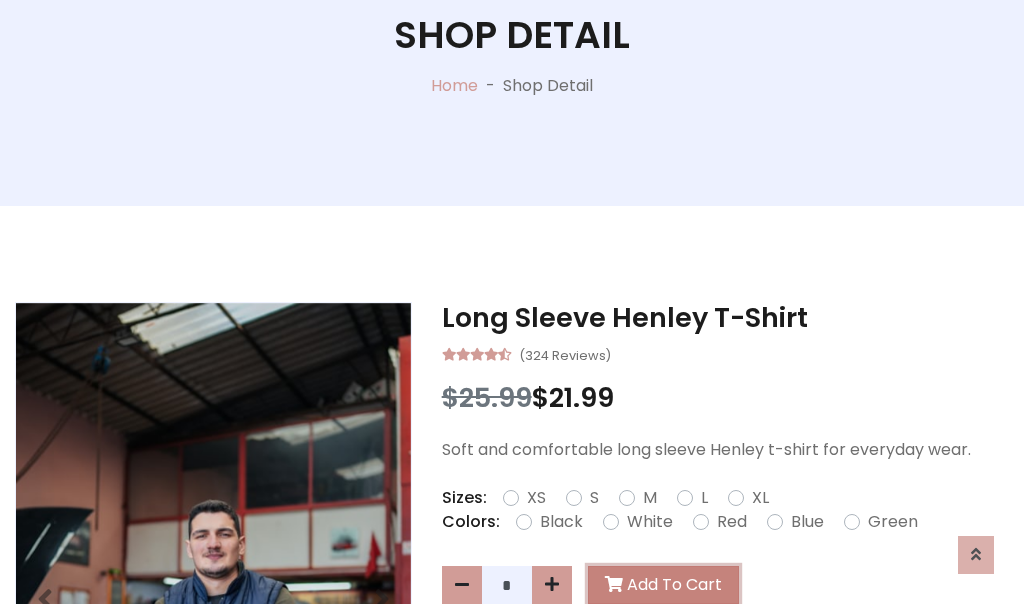 scroll, scrollTop: 0, scrollLeft: 0, axis: both 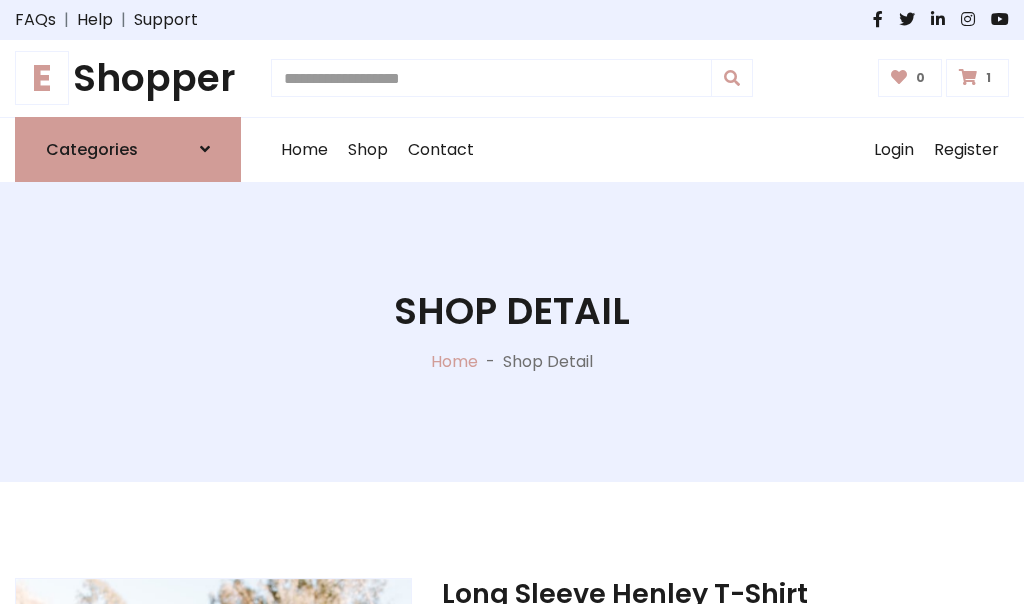 click at bounding box center (968, 77) 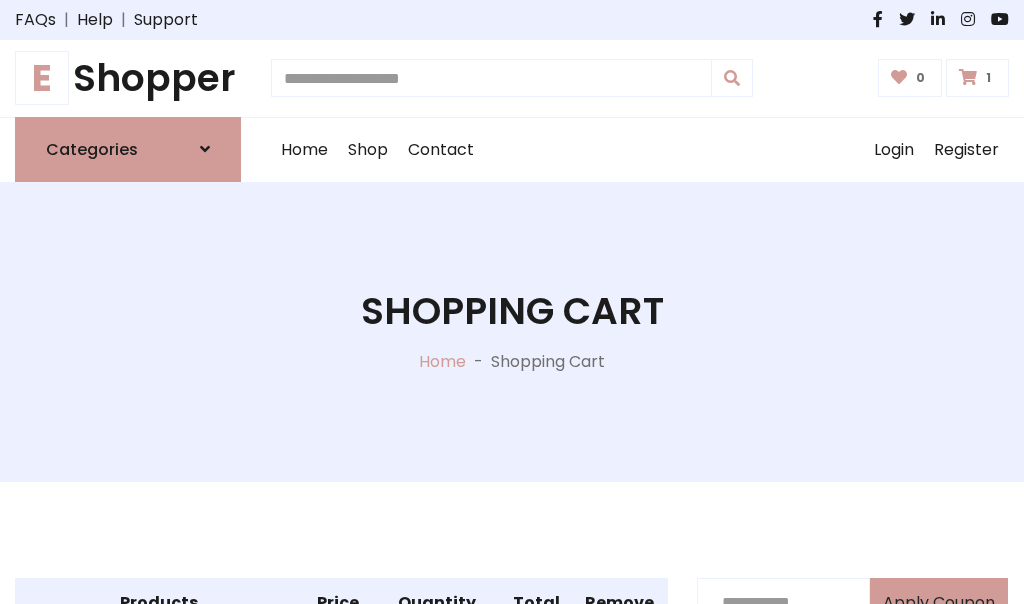 scroll, scrollTop: 474, scrollLeft: 0, axis: vertical 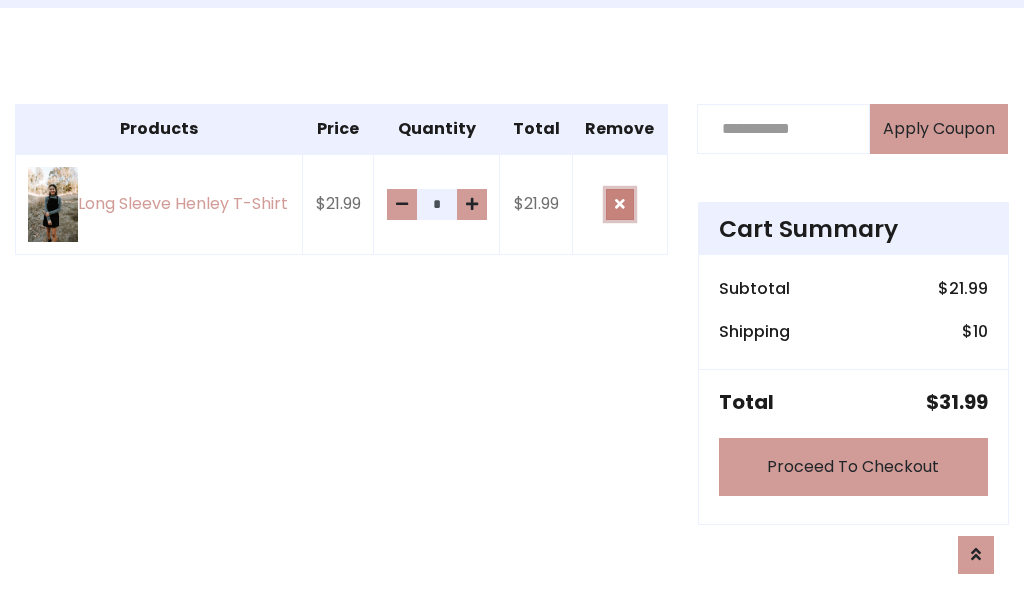 click at bounding box center (620, 204) 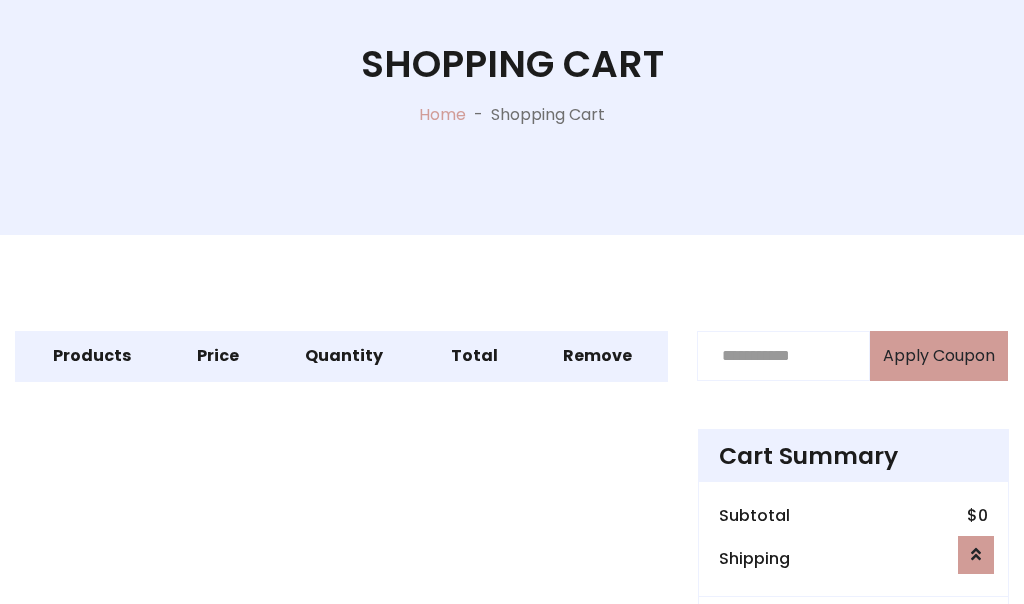 scroll, scrollTop: 366, scrollLeft: 0, axis: vertical 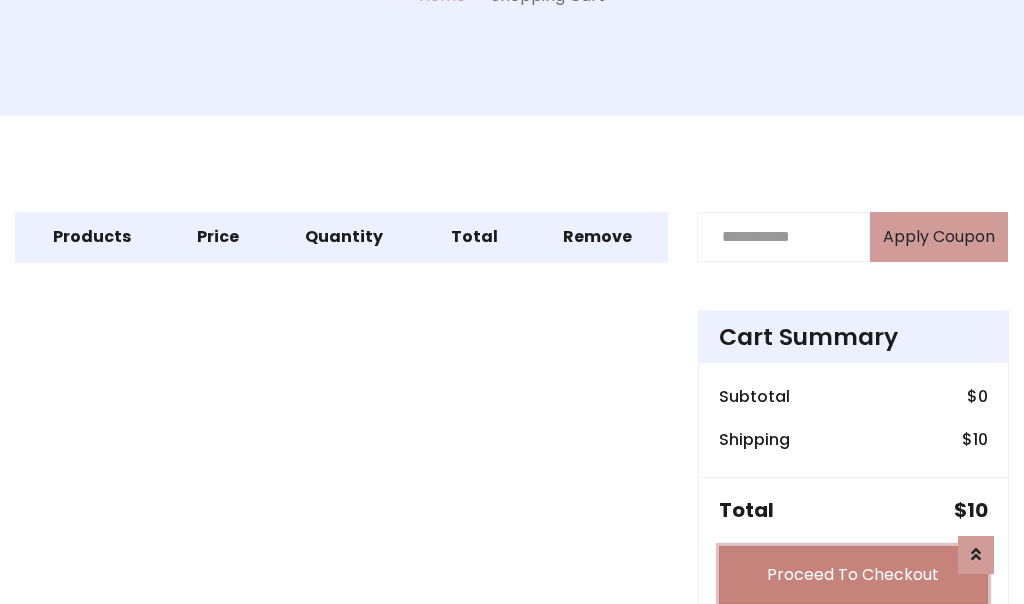 click on "Proceed To Checkout" at bounding box center (853, 575) 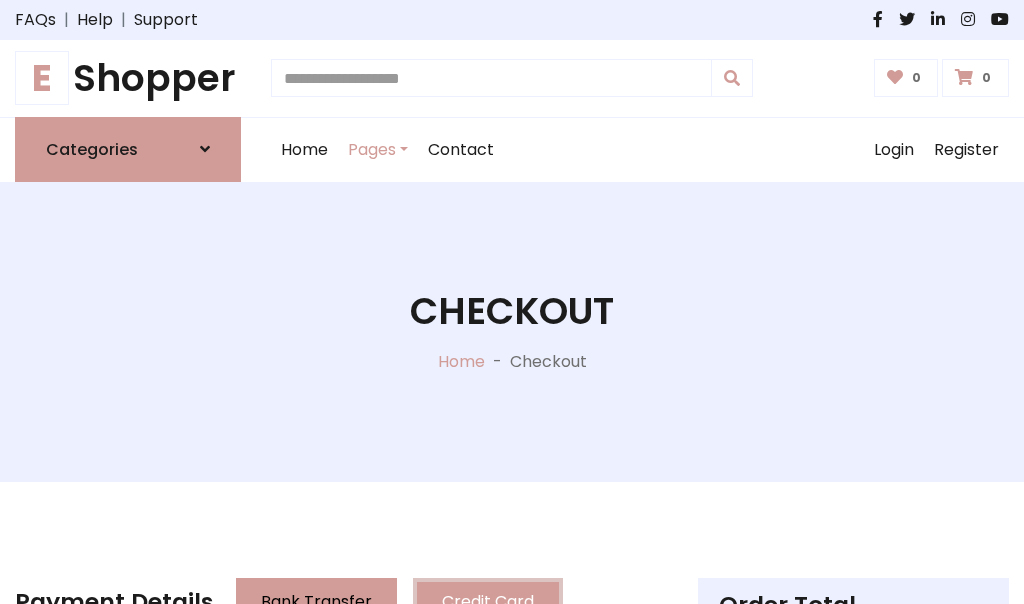 scroll, scrollTop: 137, scrollLeft: 0, axis: vertical 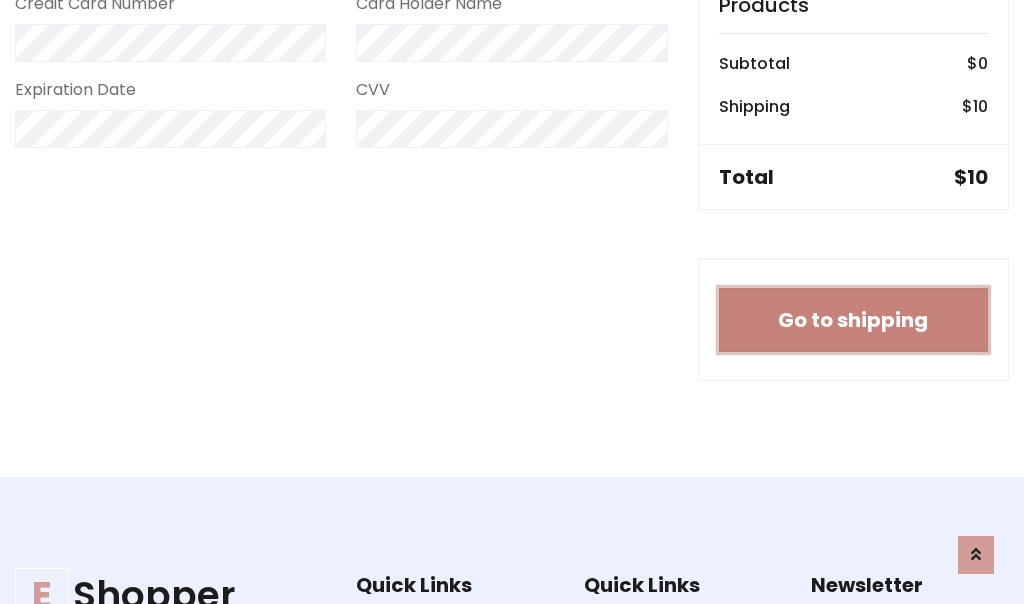 click on "Go to shipping" at bounding box center [853, 320] 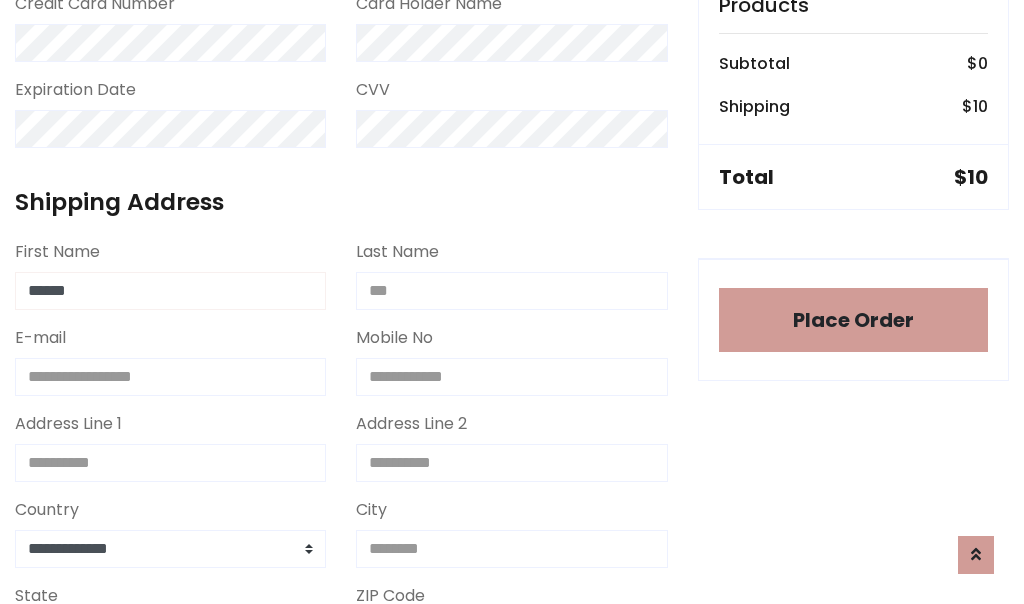type on "******" 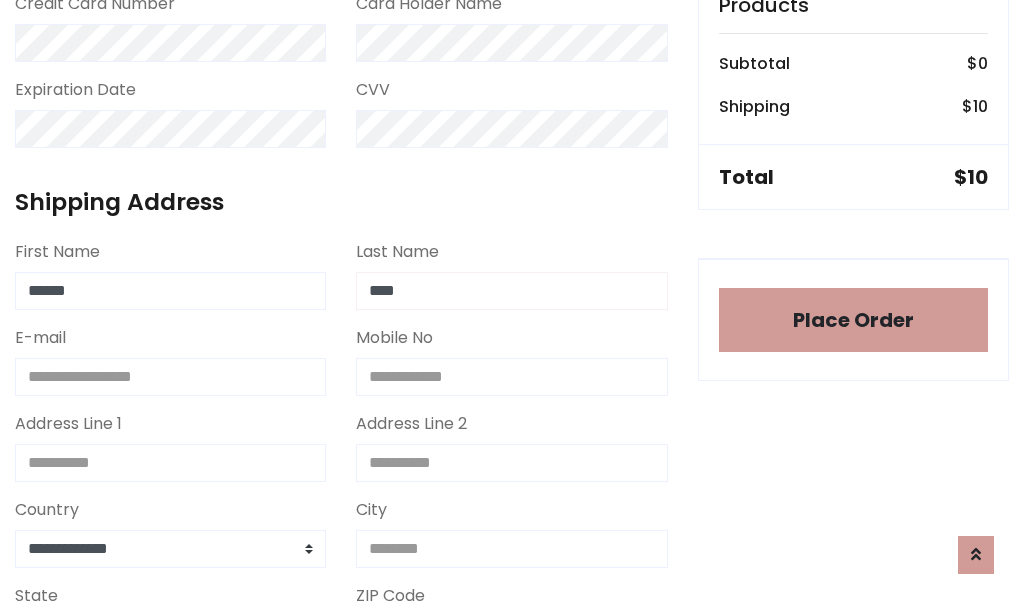 type on "****" 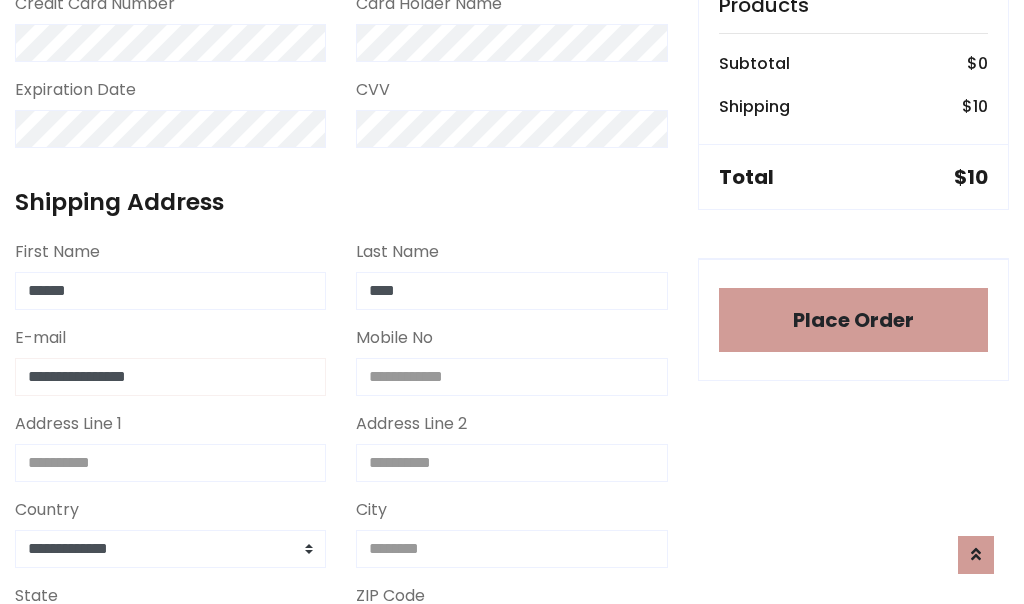 type on "**********" 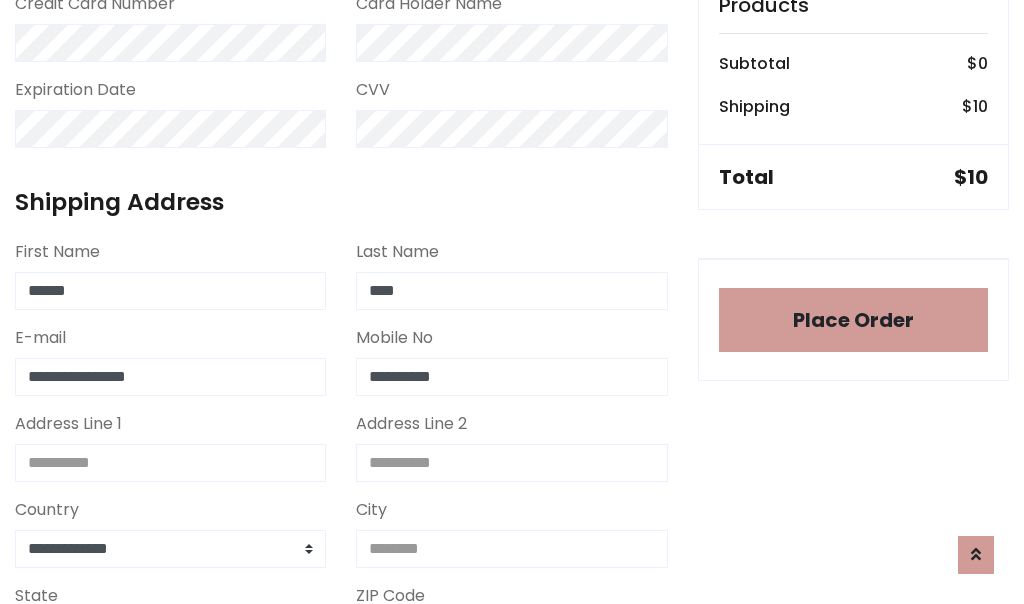 type on "**********" 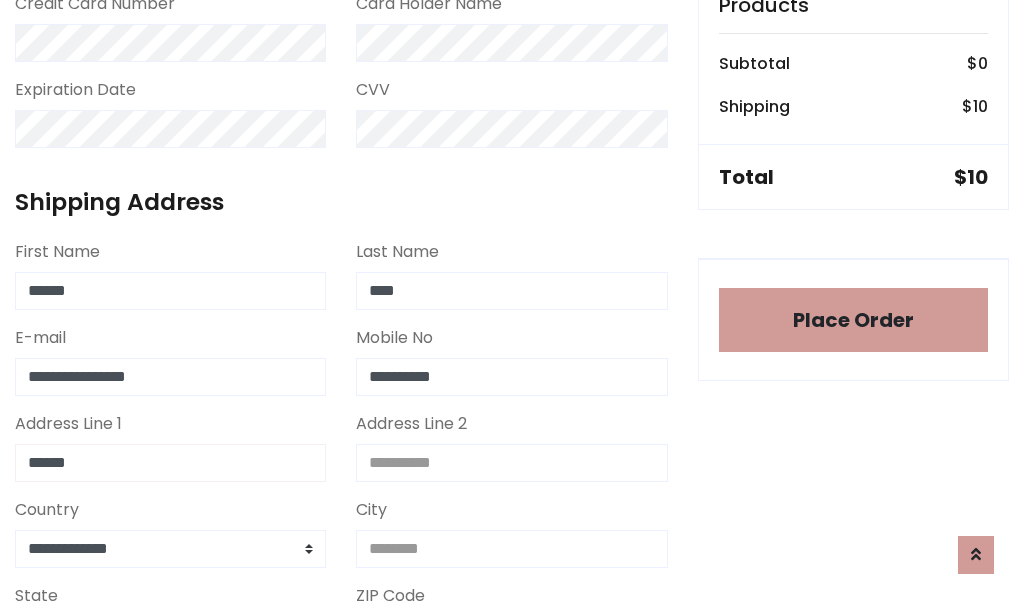 type on "******" 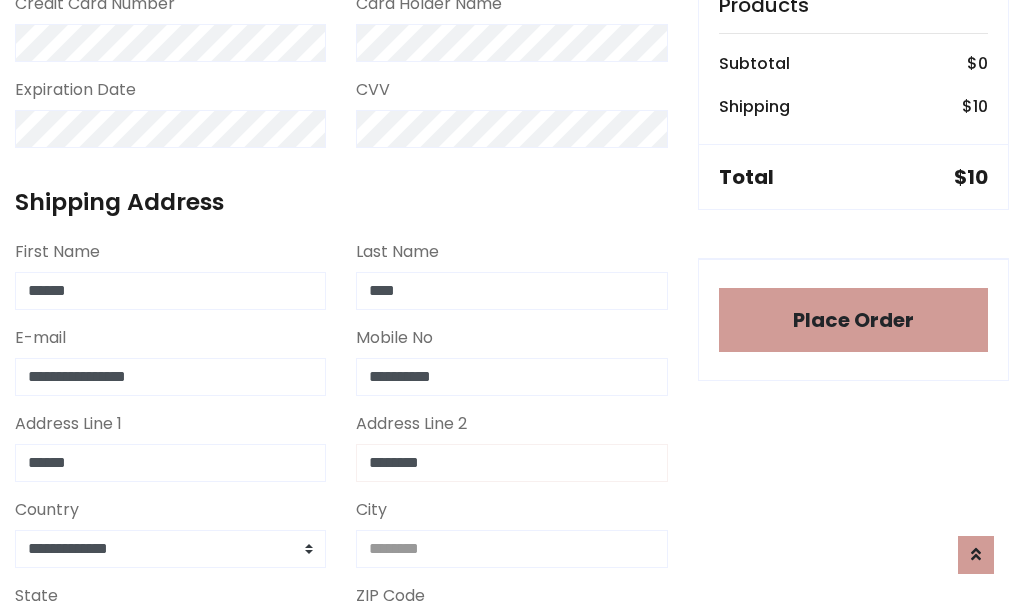 type on "********" 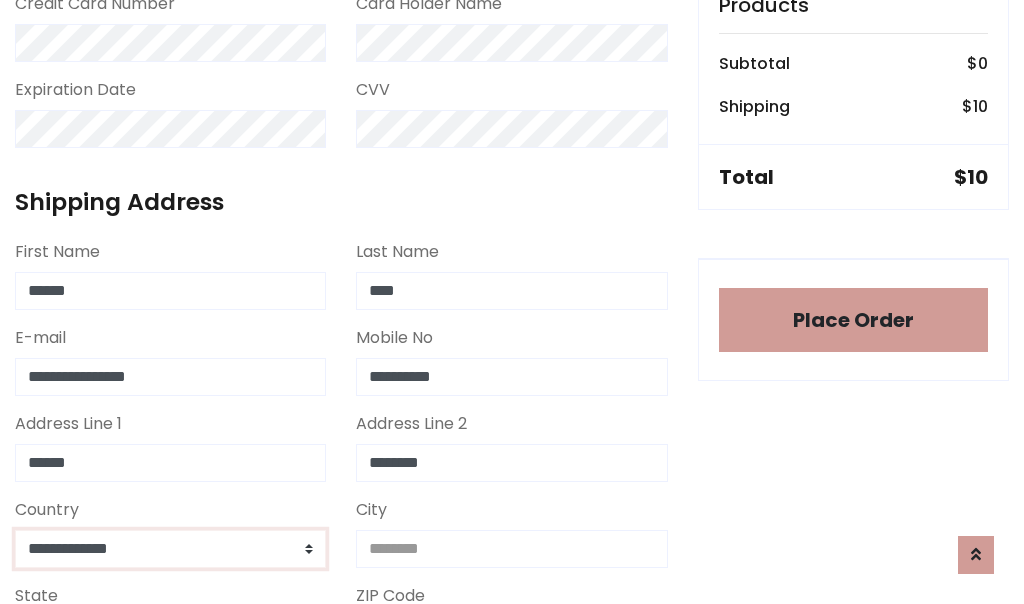select on "*******" 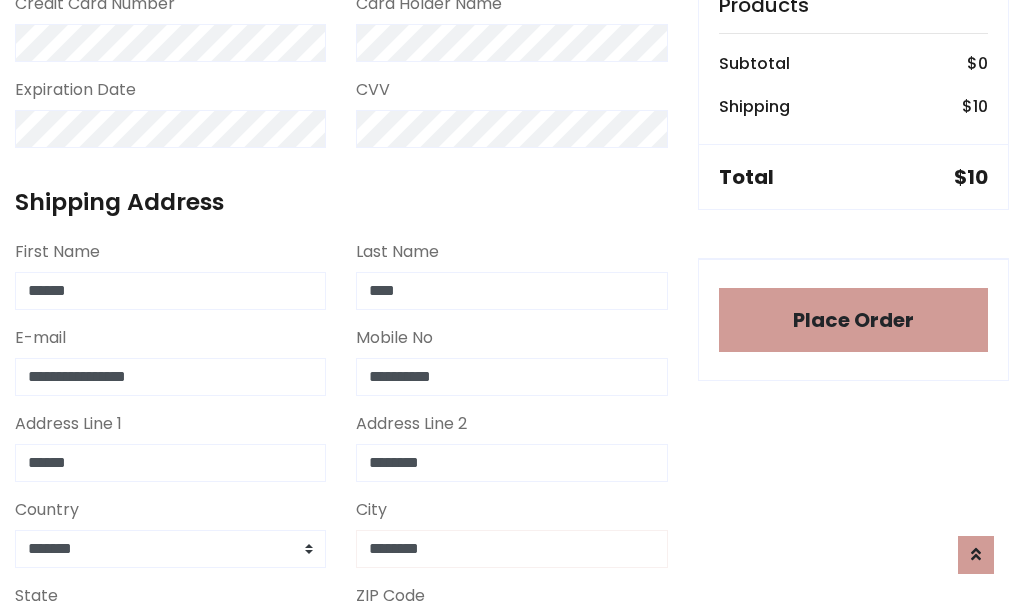 type on "********" 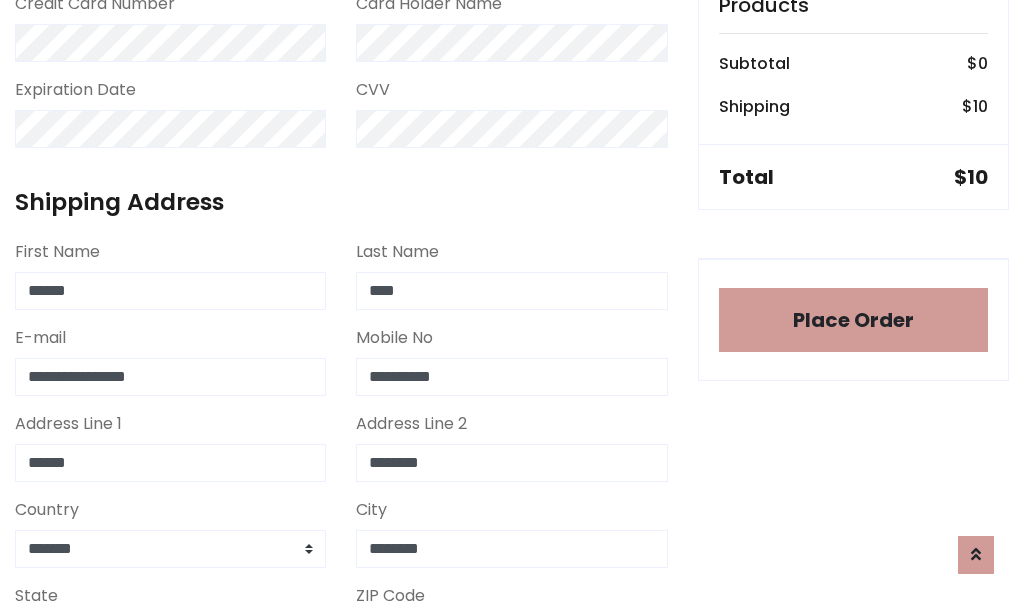 scroll, scrollTop: 991, scrollLeft: 0, axis: vertical 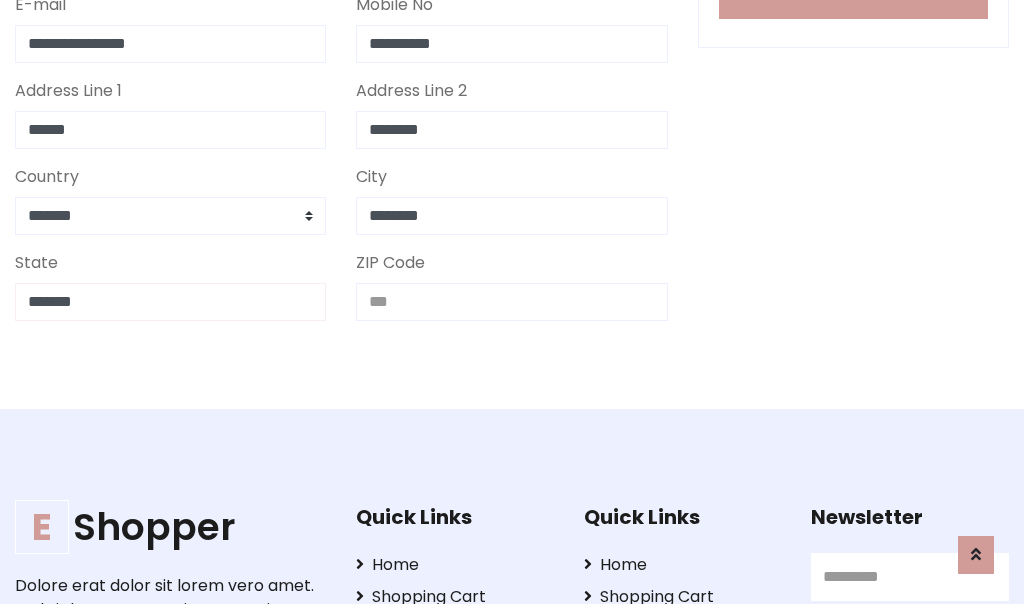 type on "*******" 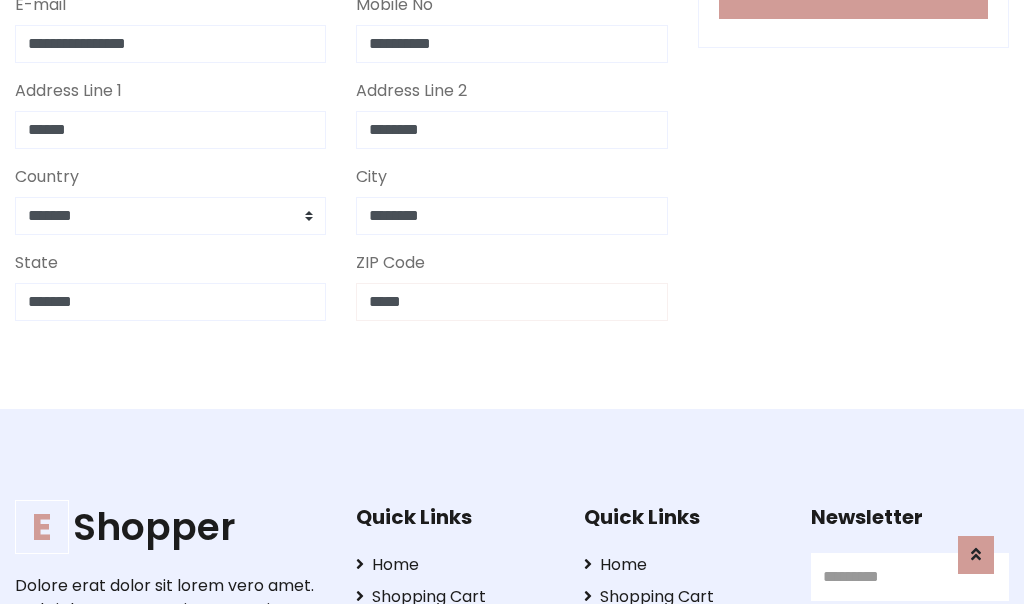 scroll, scrollTop: 403, scrollLeft: 0, axis: vertical 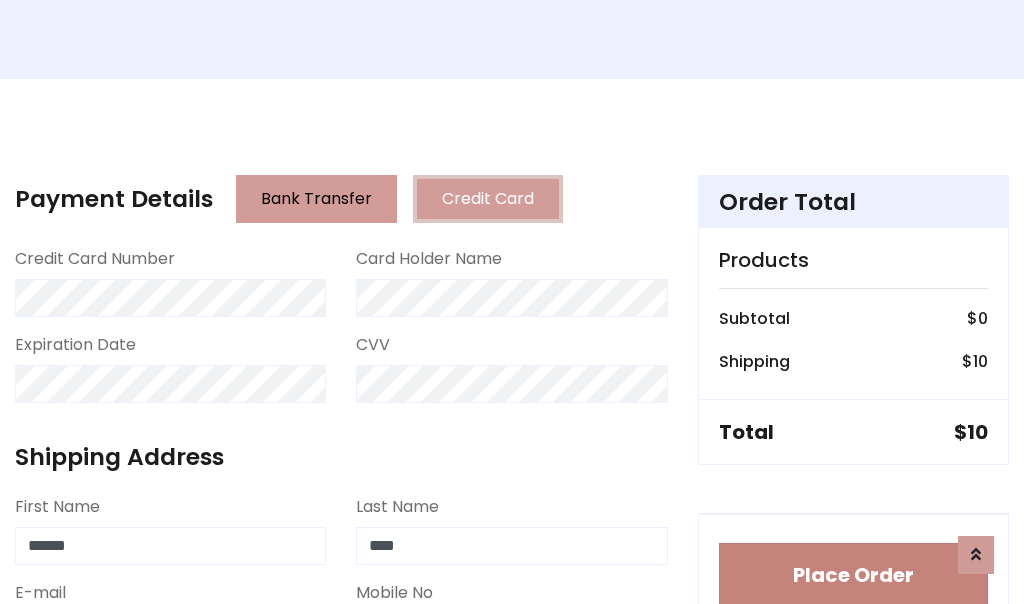 type on "*****" 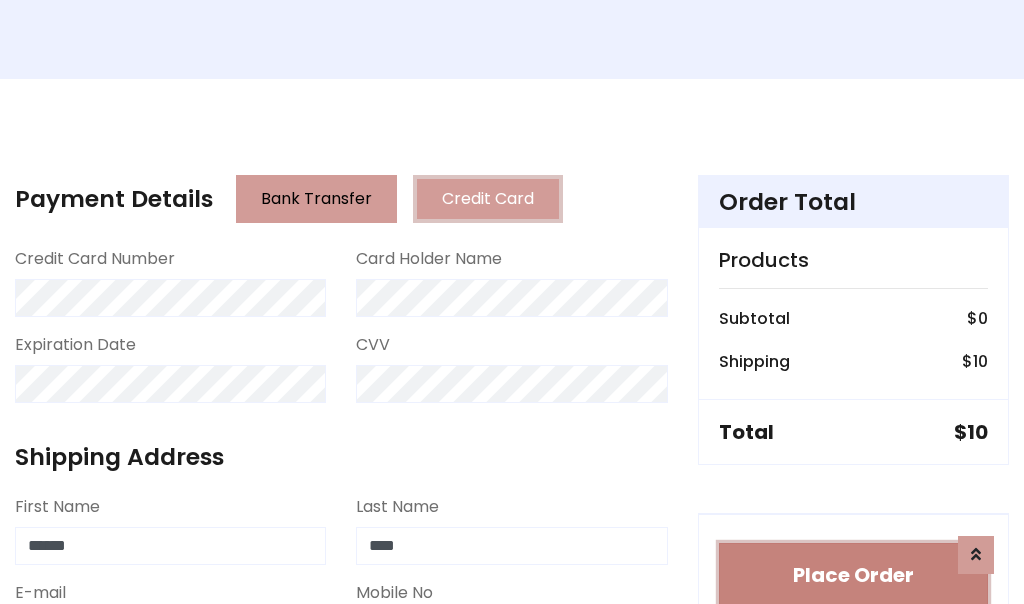 click on "Place Order" at bounding box center (853, 575) 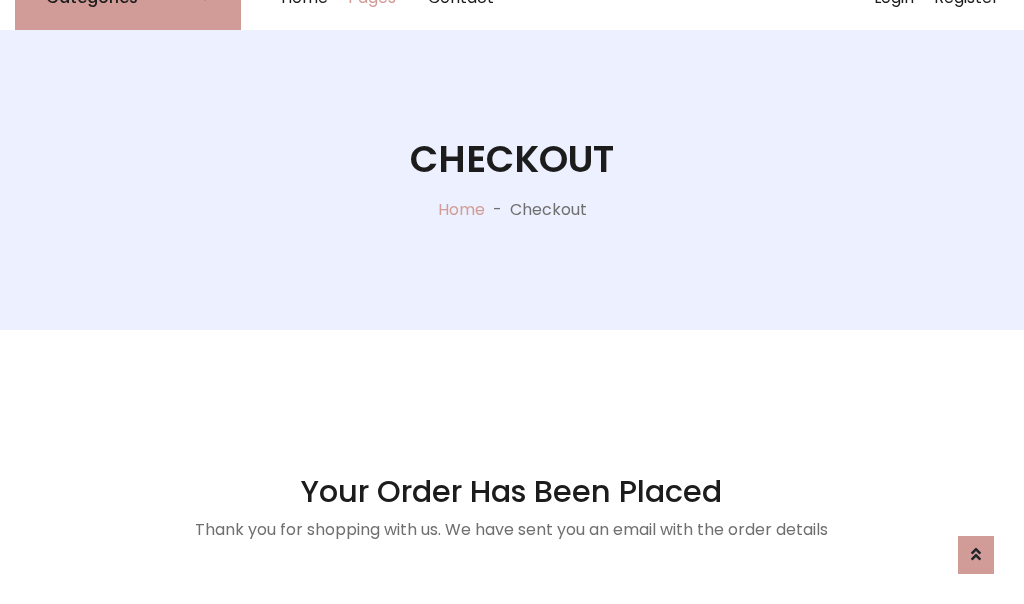 scroll, scrollTop: 0, scrollLeft: 0, axis: both 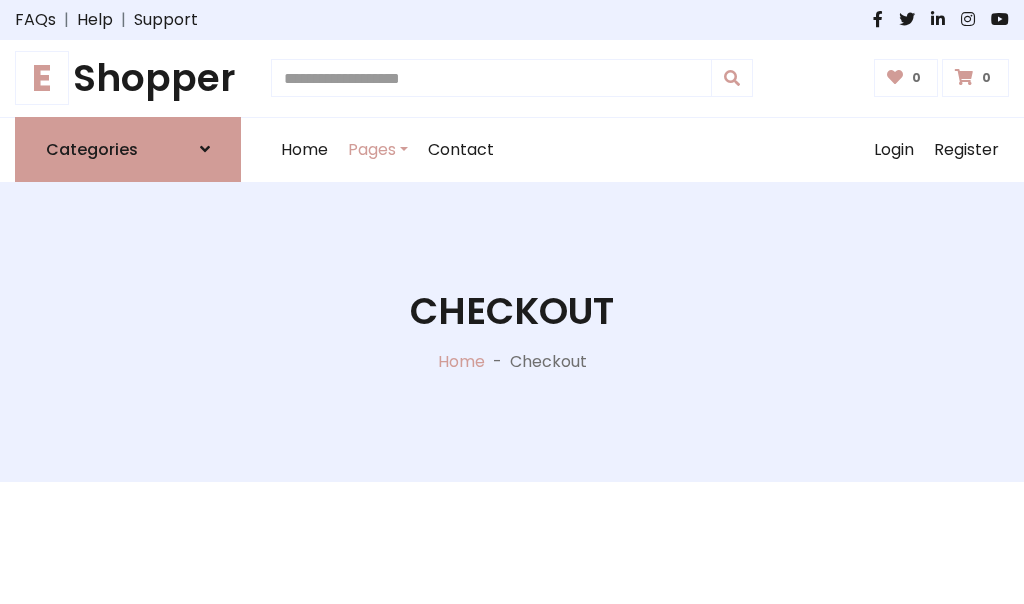 click on "E Shopper" at bounding box center [128, 78] 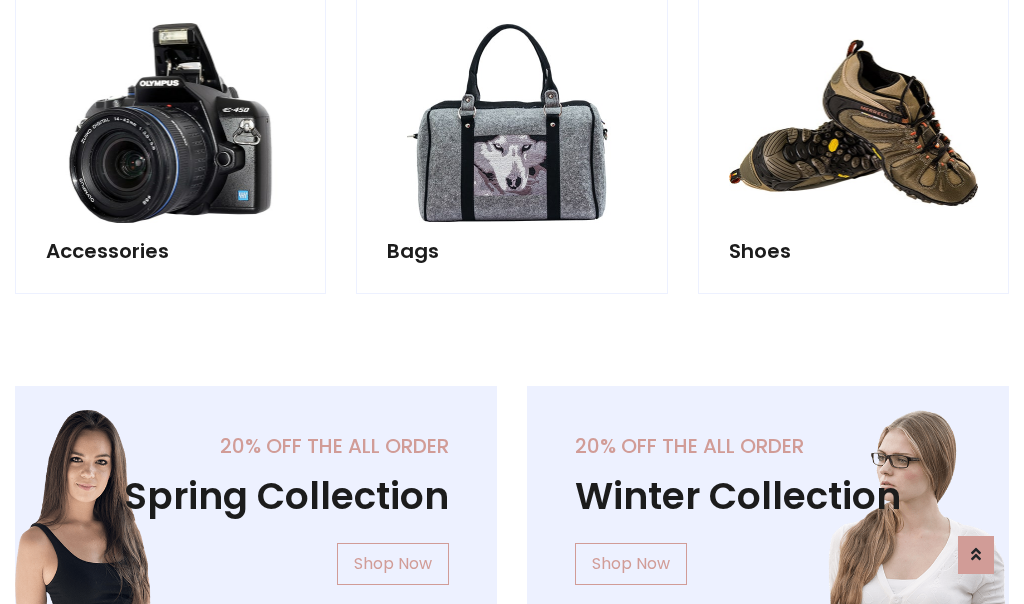 scroll, scrollTop: 770, scrollLeft: 0, axis: vertical 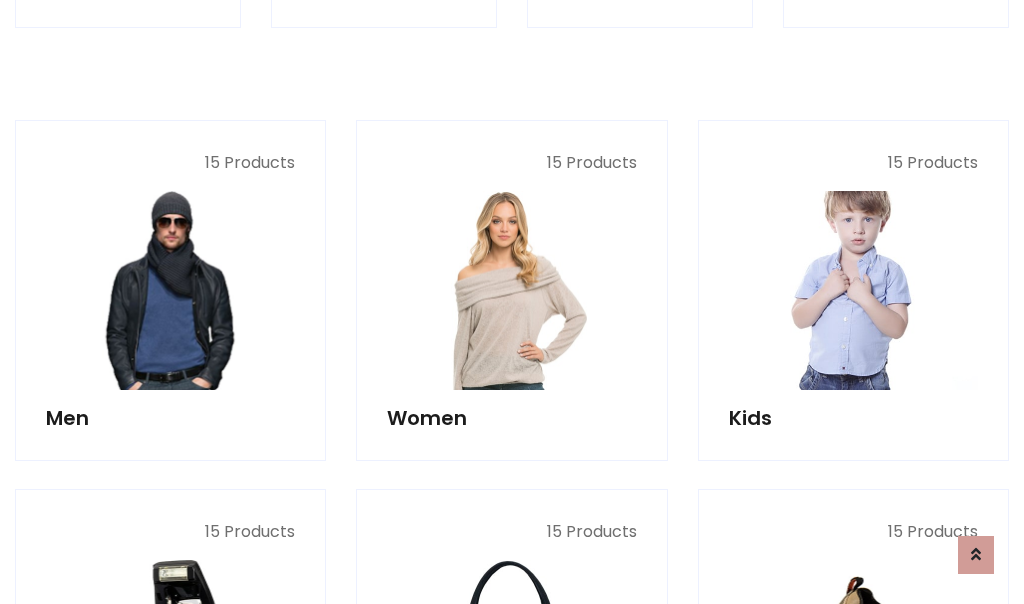 click at bounding box center [853, 290] 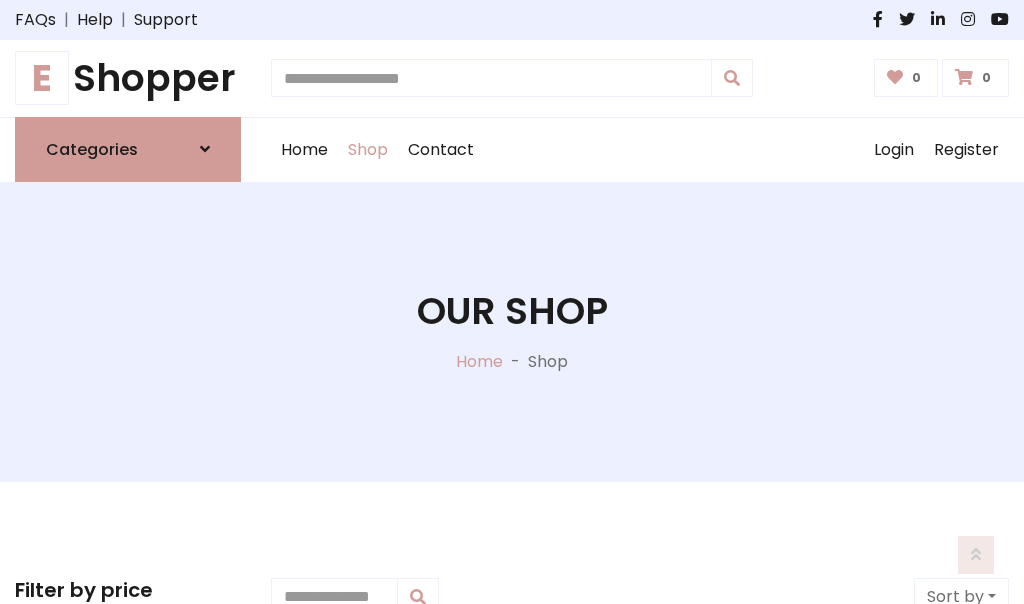 scroll, scrollTop: 549, scrollLeft: 0, axis: vertical 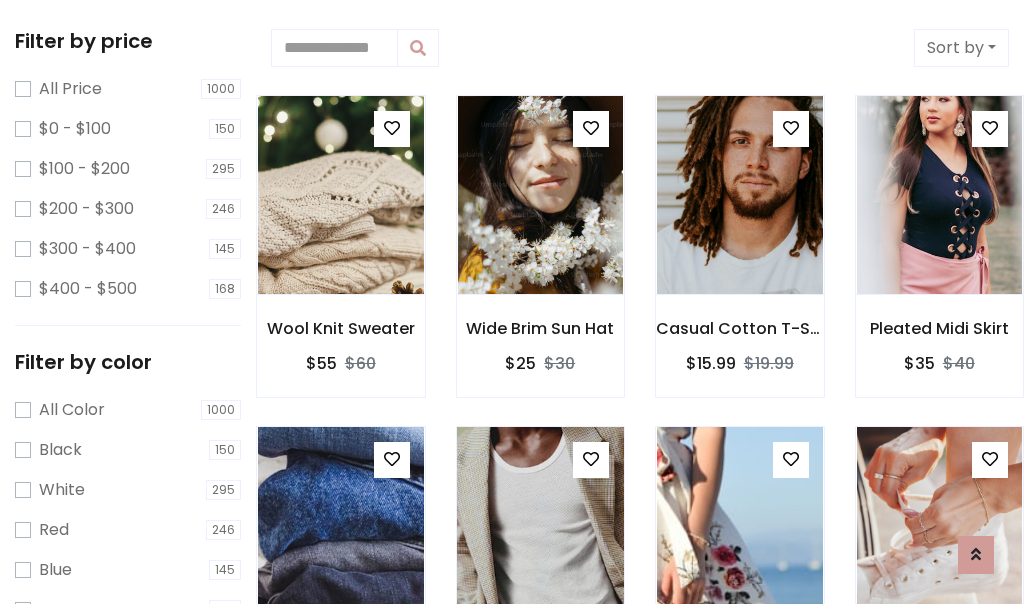 click at bounding box center (591, 459) 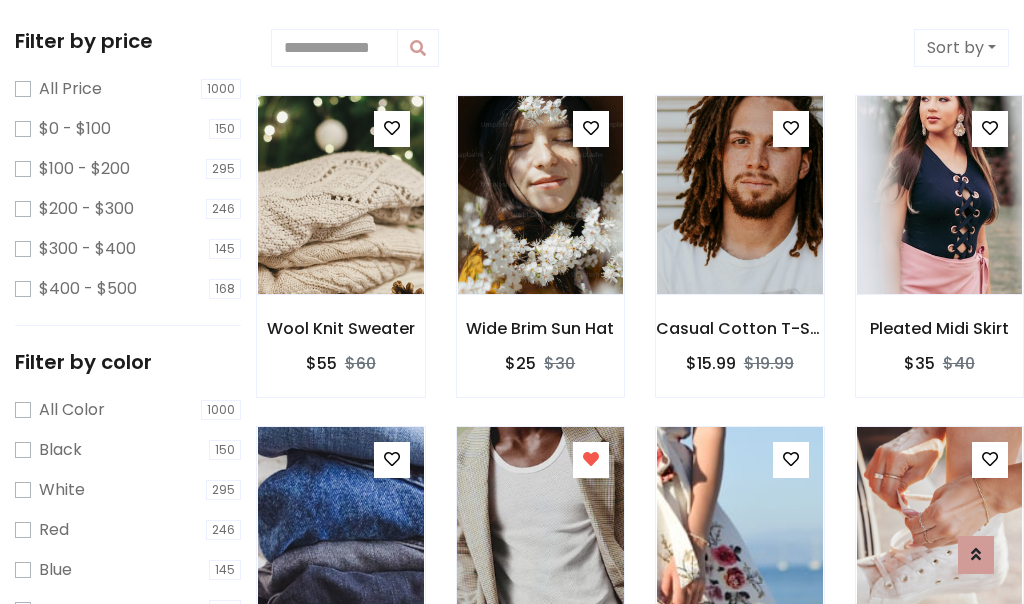 click at bounding box center (540, 526) 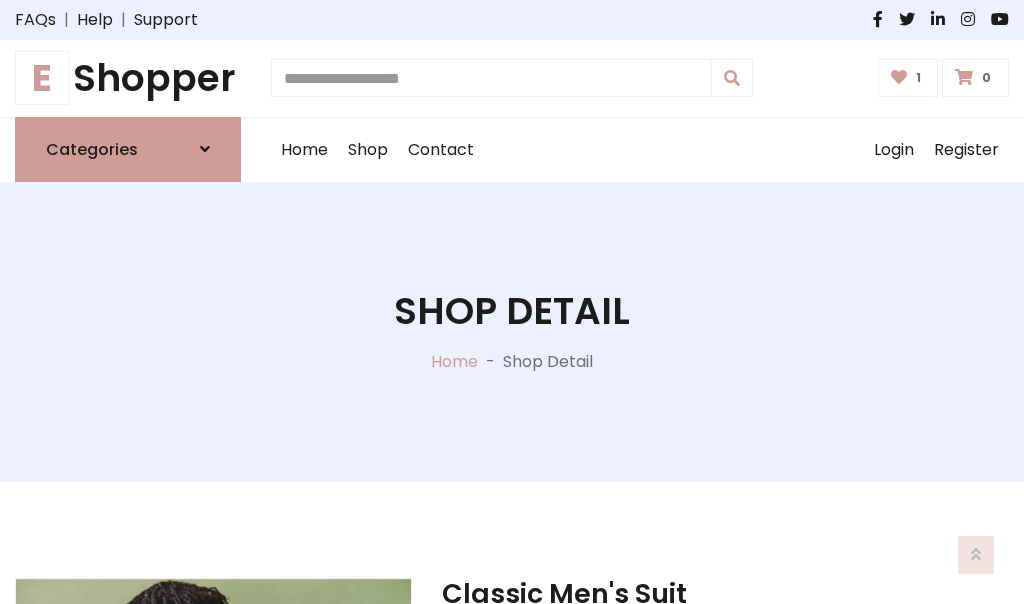 scroll, scrollTop: 262, scrollLeft: 0, axis: vertical 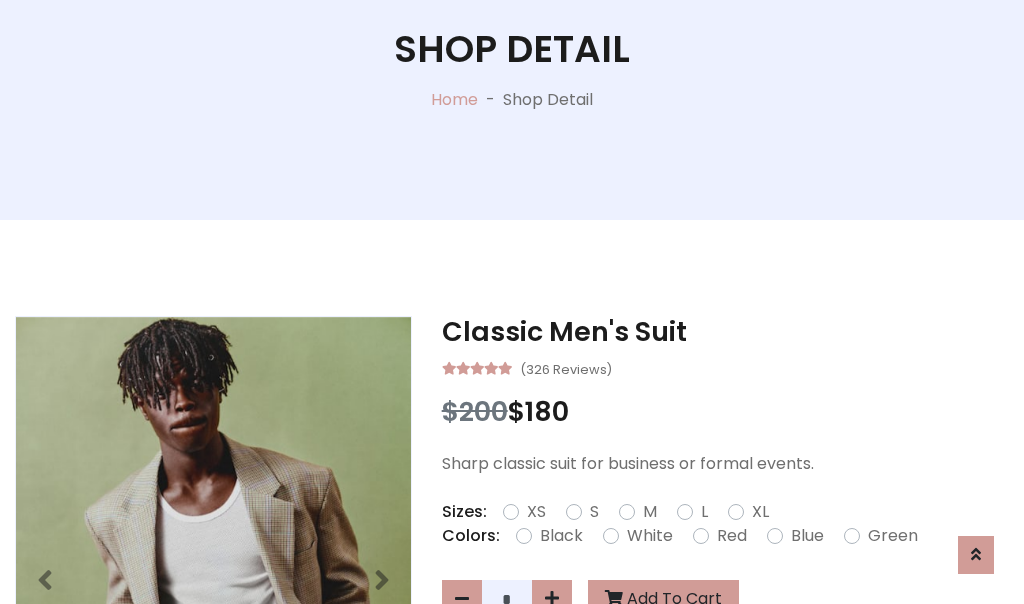 click on "XL" at bounding box center [760, 512] 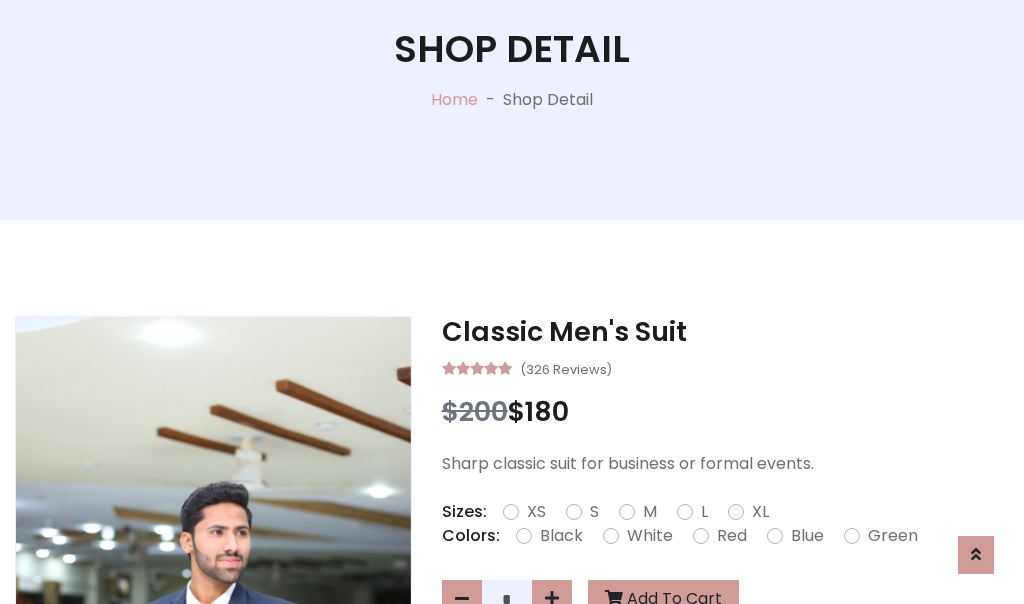 click on "Black" at bounding box center (561, 536) 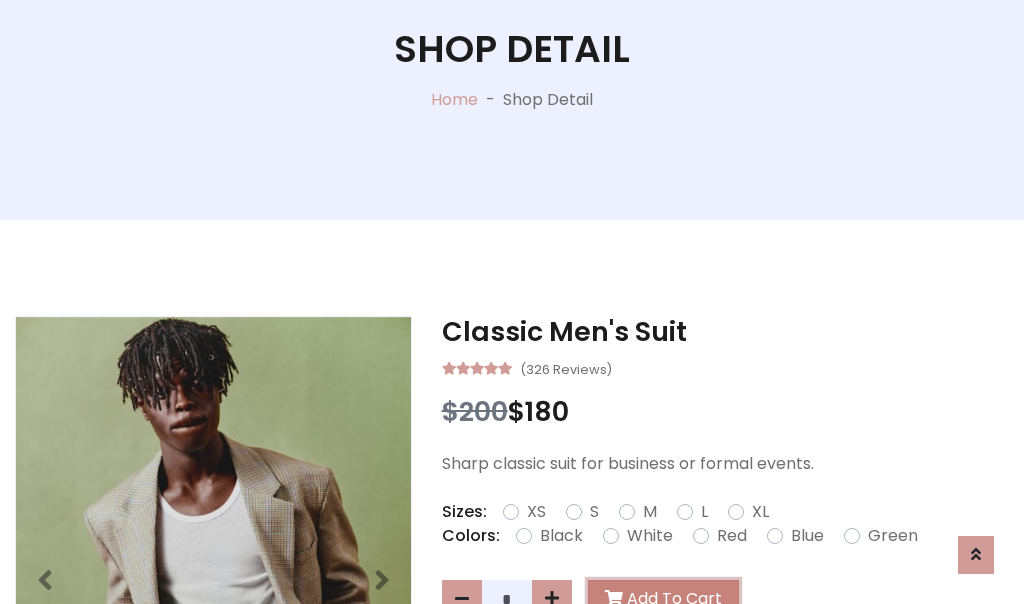 click on "Add To Cart" at bounding box center [663, 599] 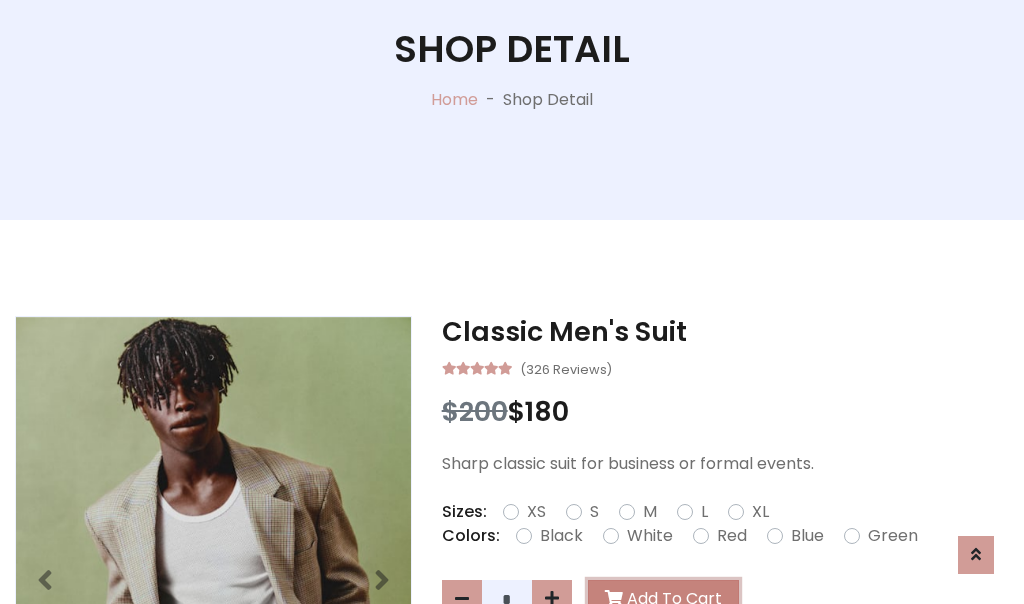 scroll, scrollTop: 0, scrollLeft: 0, axis: both 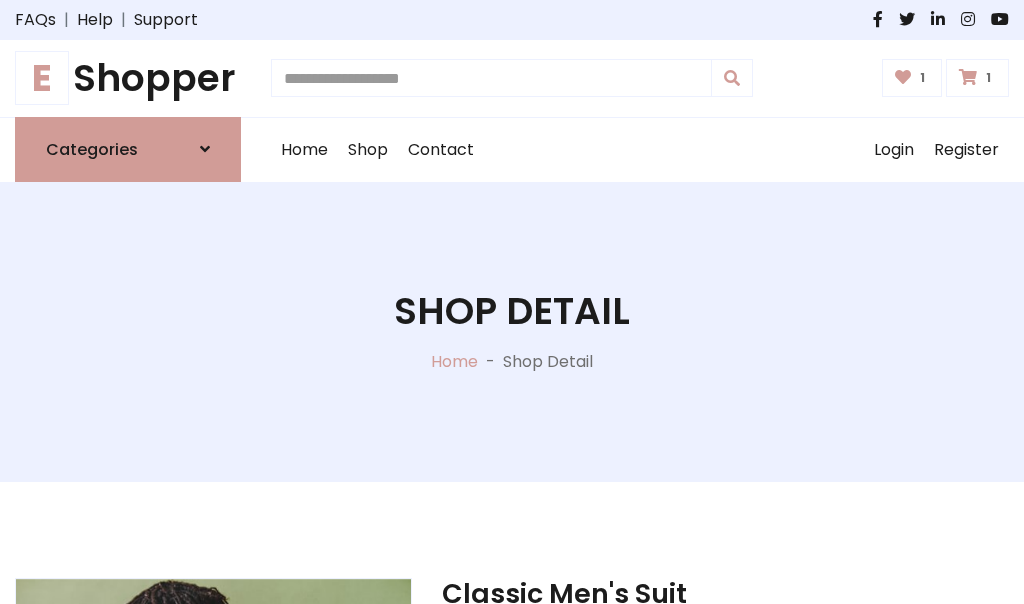click at bounding box center (968, 77) 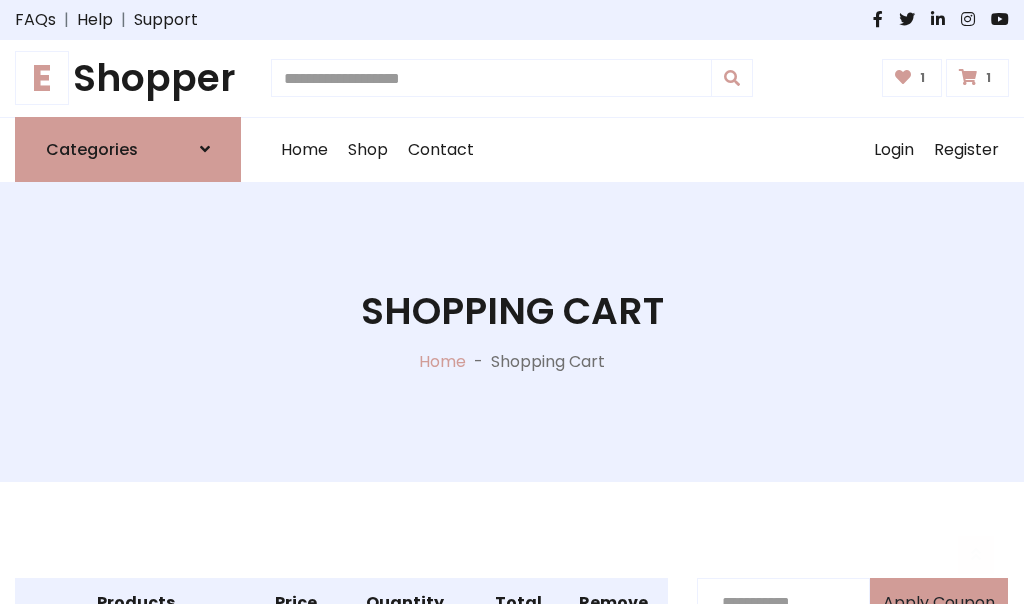 scroll, scrollTop: 570, scrollLeft: 0, axis: vertical 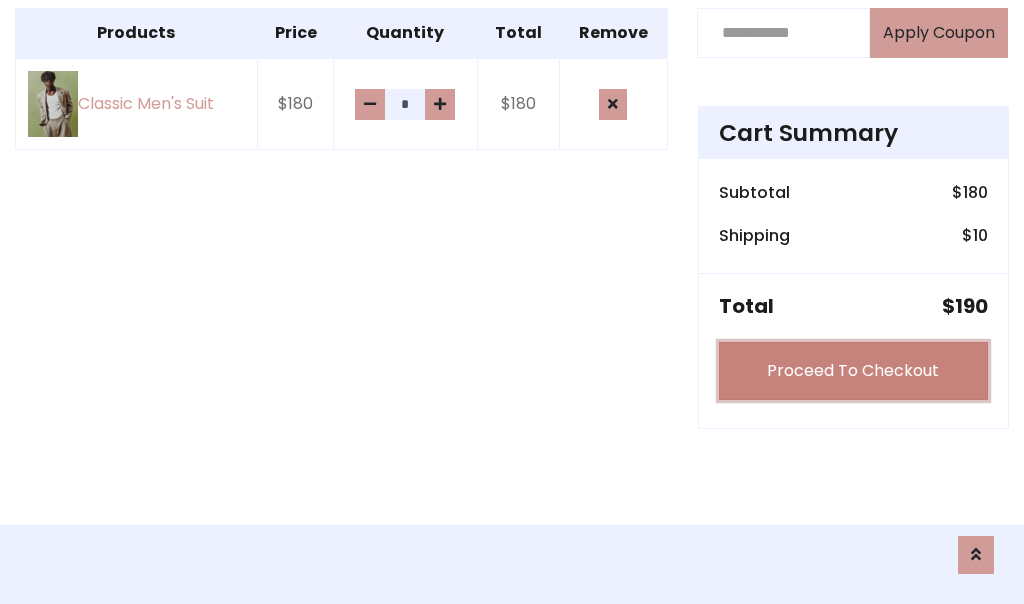 click on "Proceed To Checkout" at bounding box center [853, 371] 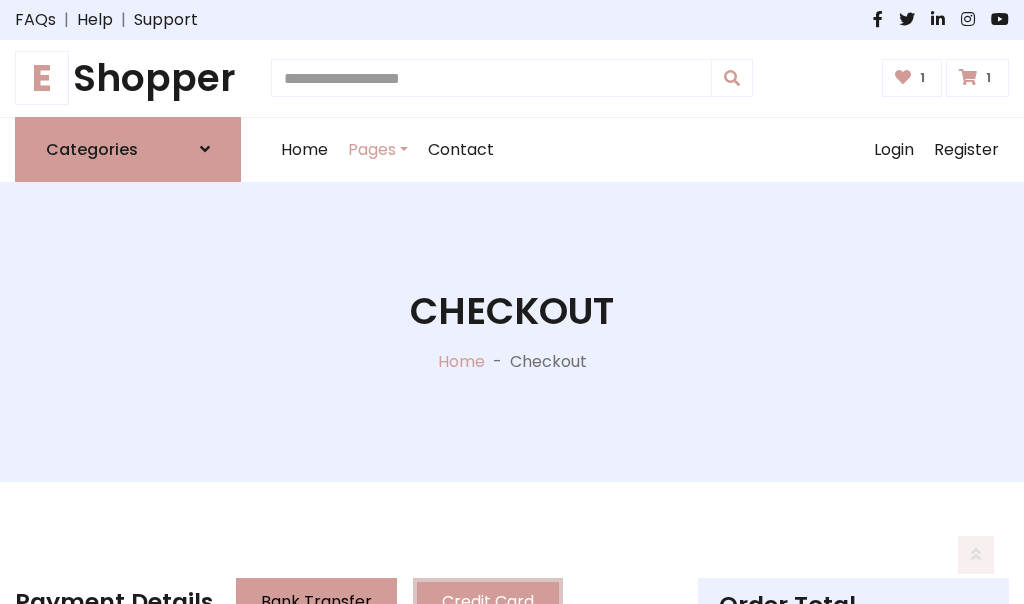 scroll, scrollTop: 201, scrollLeft: 0, axis: vertical 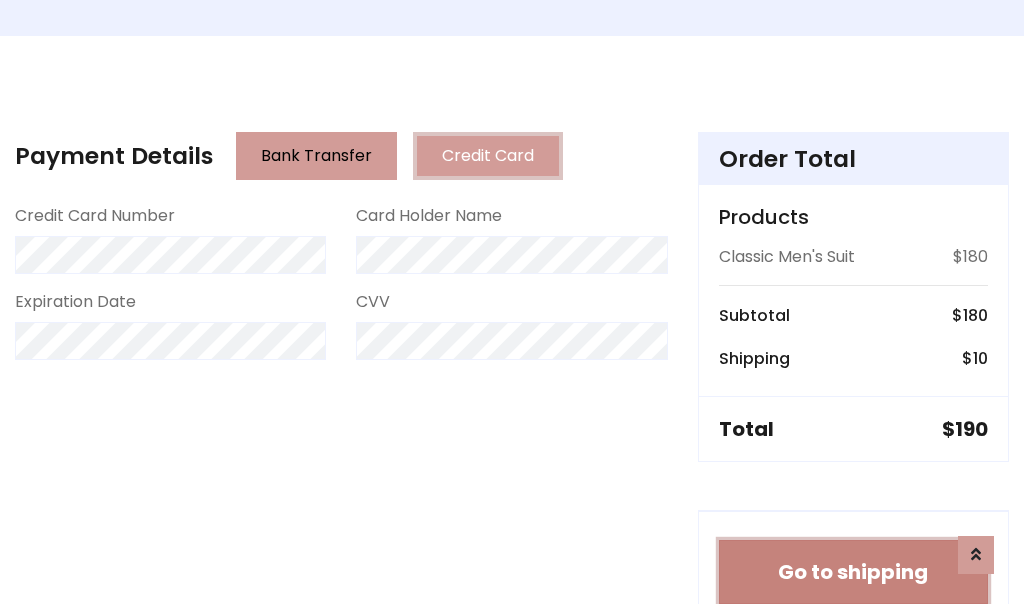 click on "Go to shipping" at bounding box center (853, 572) 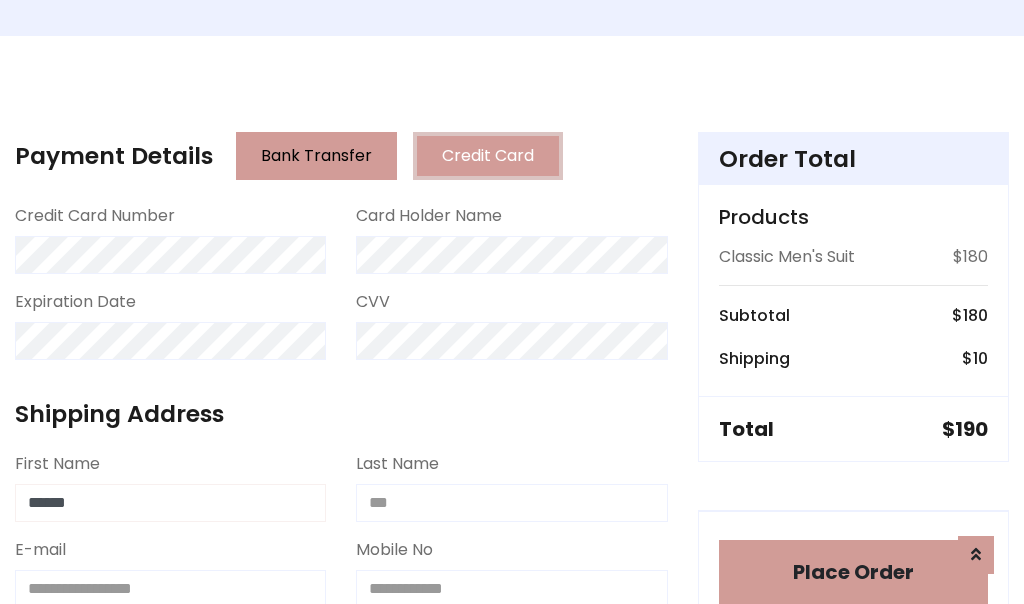 type on "******" 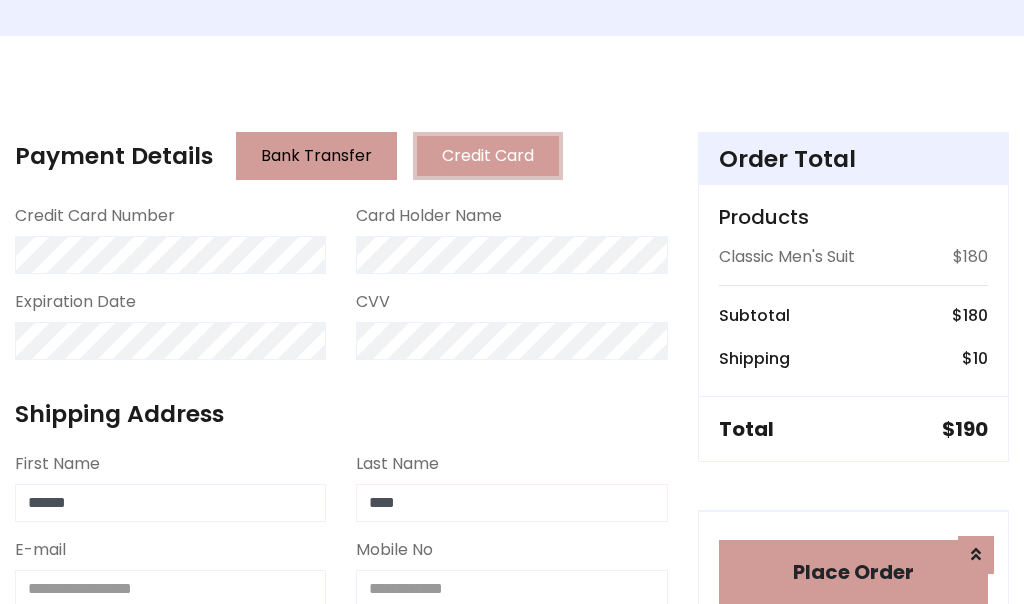 type on "****" 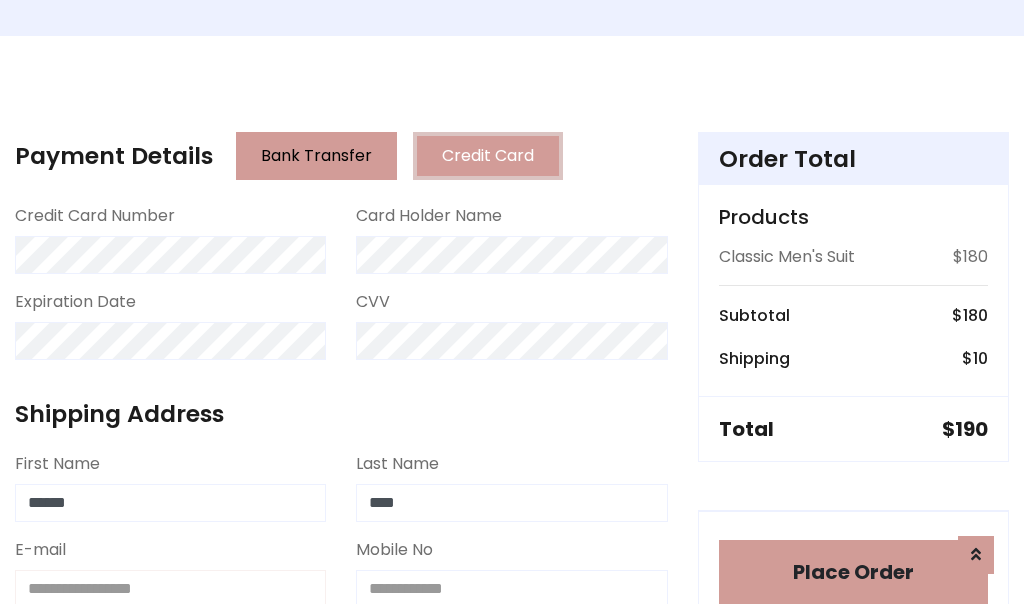 scroll, scrollTop: 450, scrollLeft: 0, axis: vertical 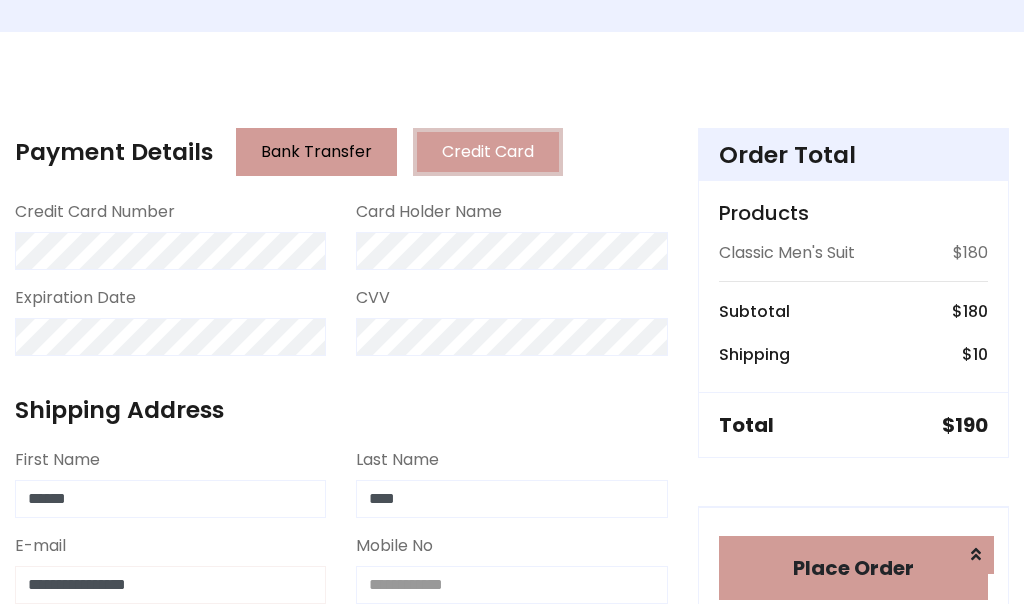 type on "**********" 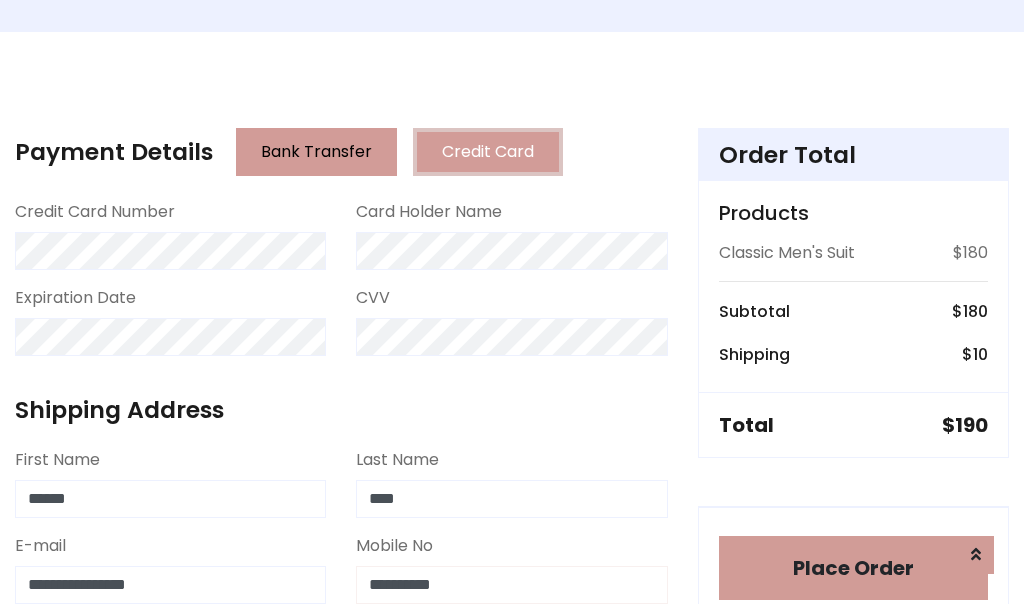 scroll, scrollTop: 573, scrollLeft: 0, axis: vertical 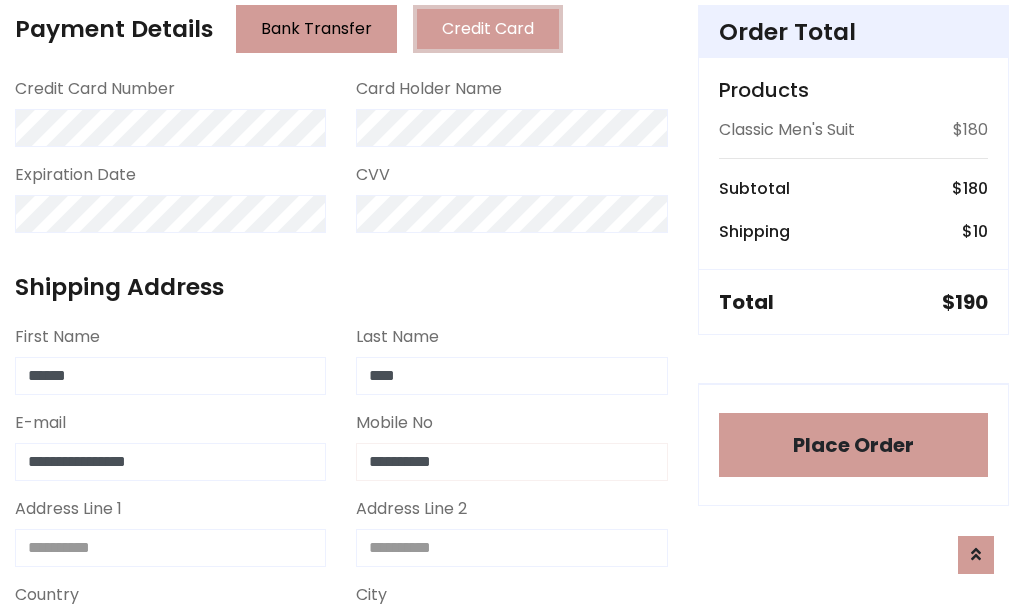 type on "**********" 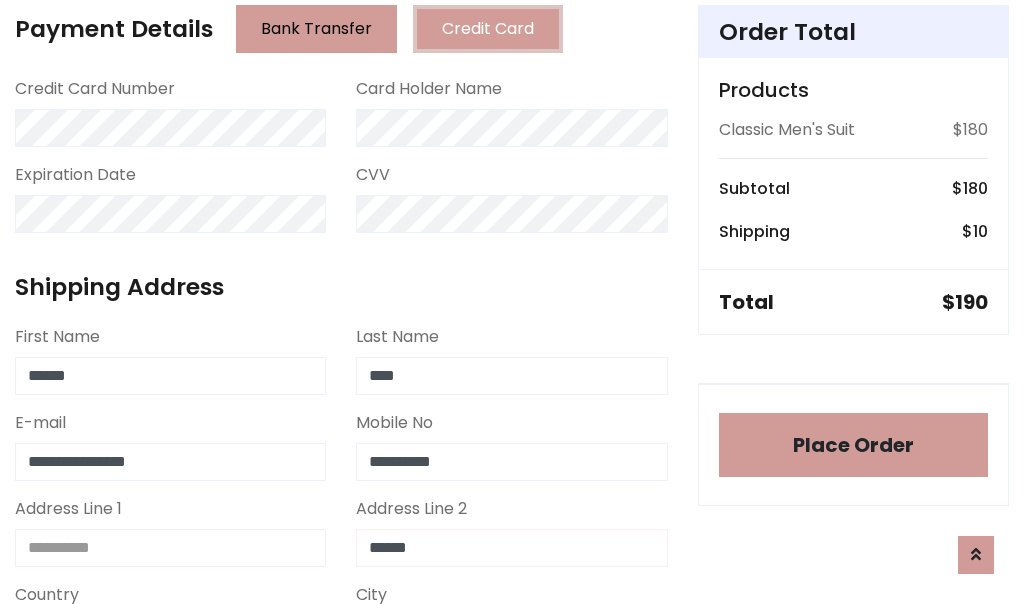 type on "******" 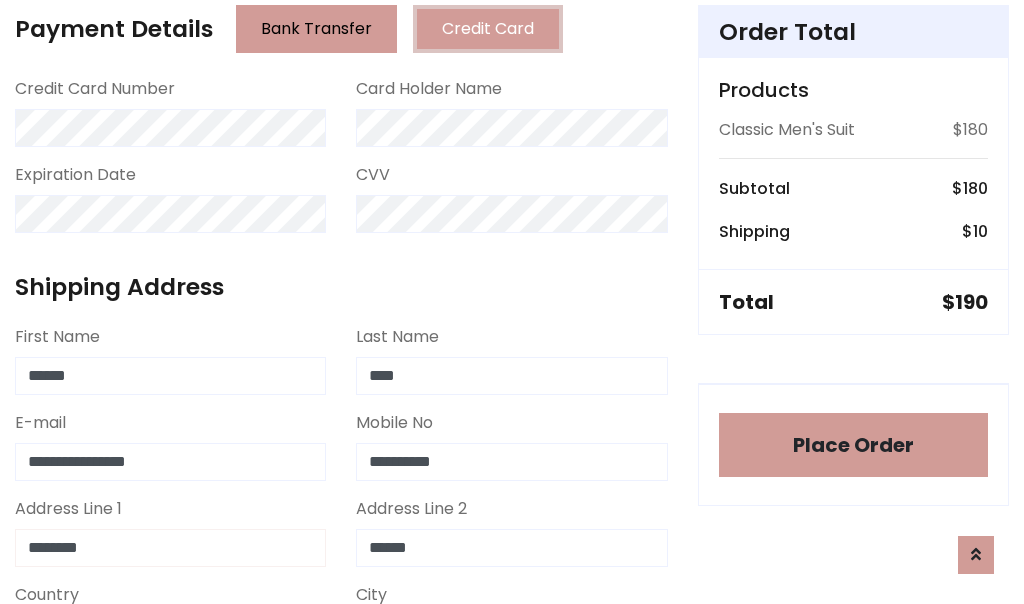 type on "********" 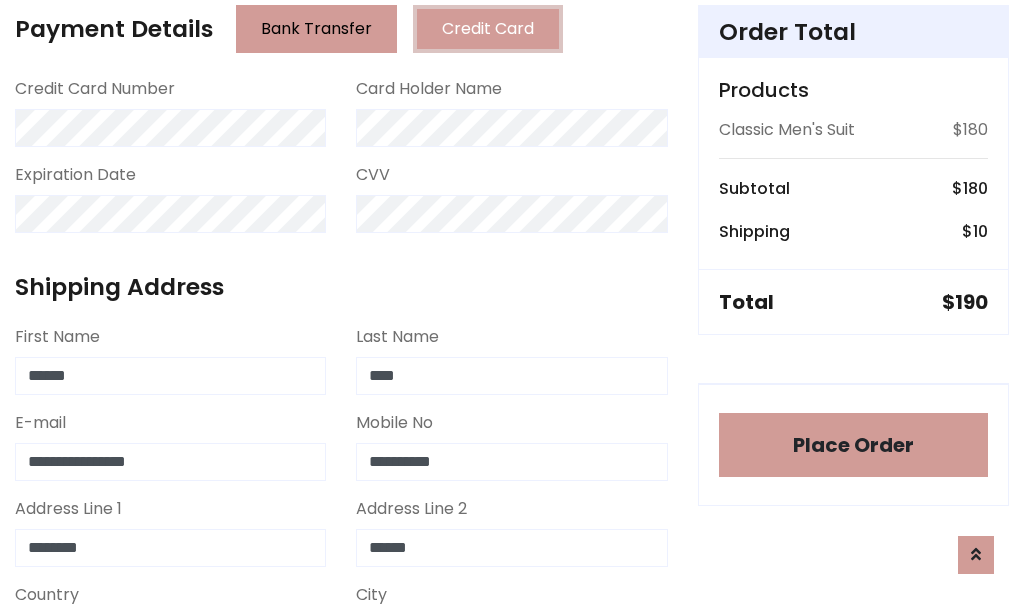 select on "*******" 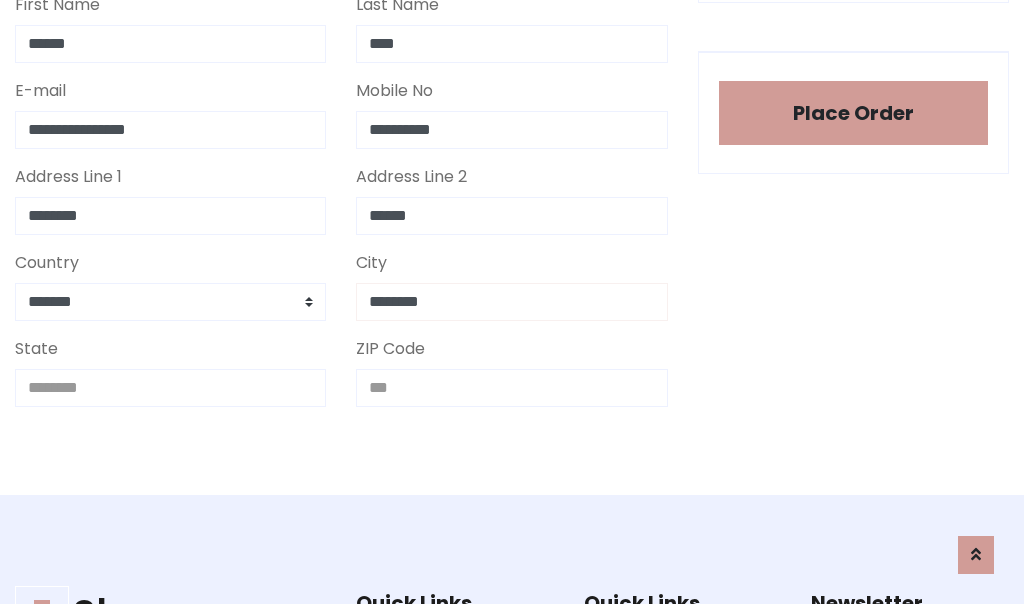 type on "********" 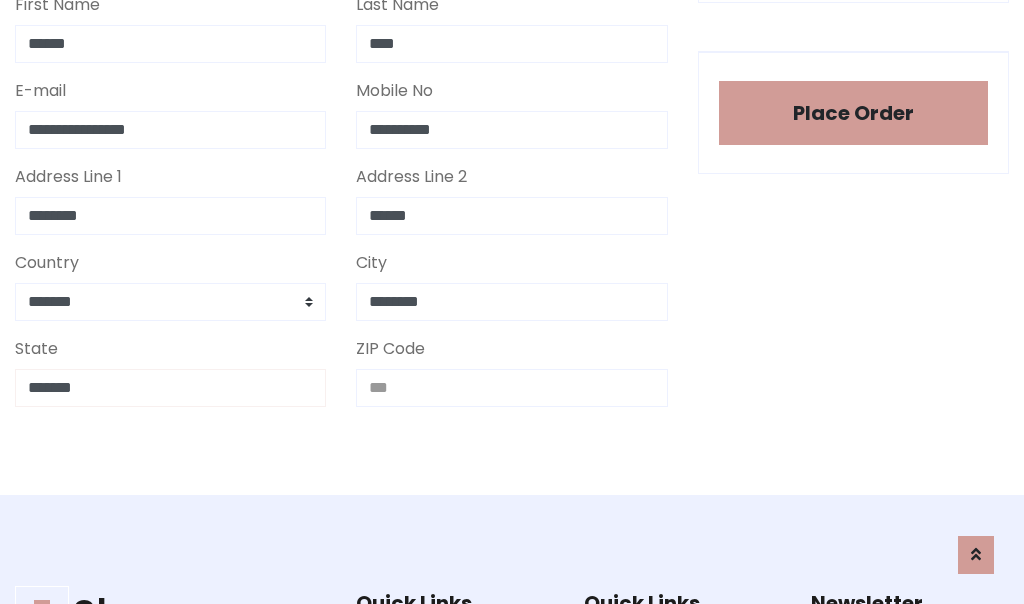 type on "*******" 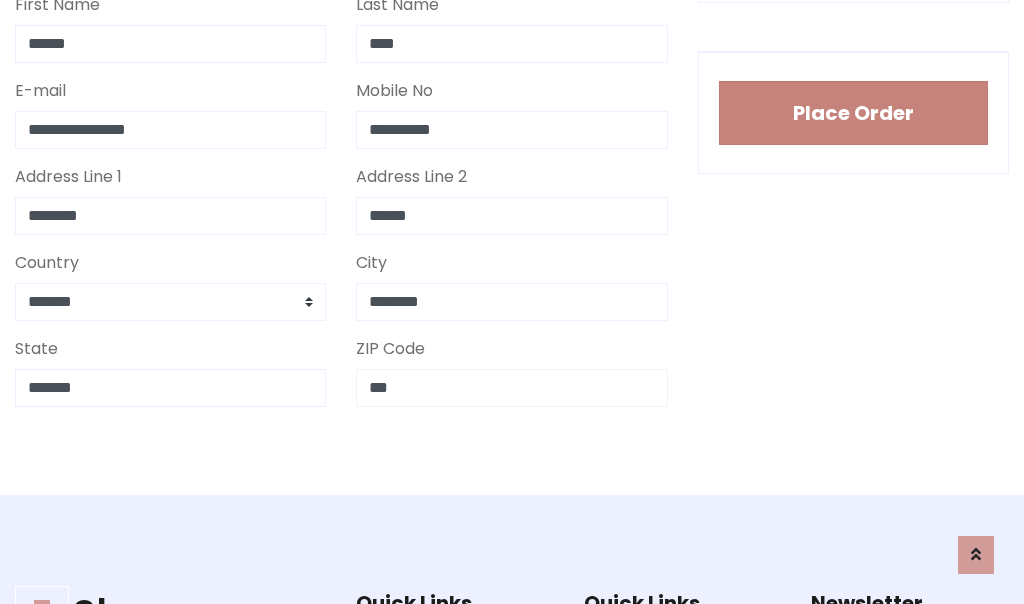 type on "***" 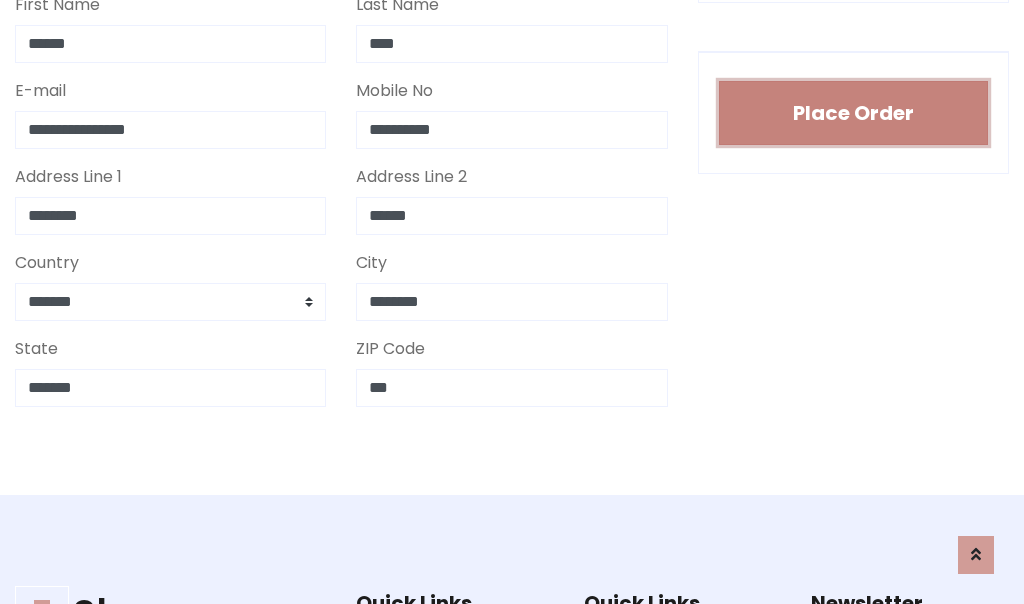 click on "Place Order" at bounding box center (853, 113) 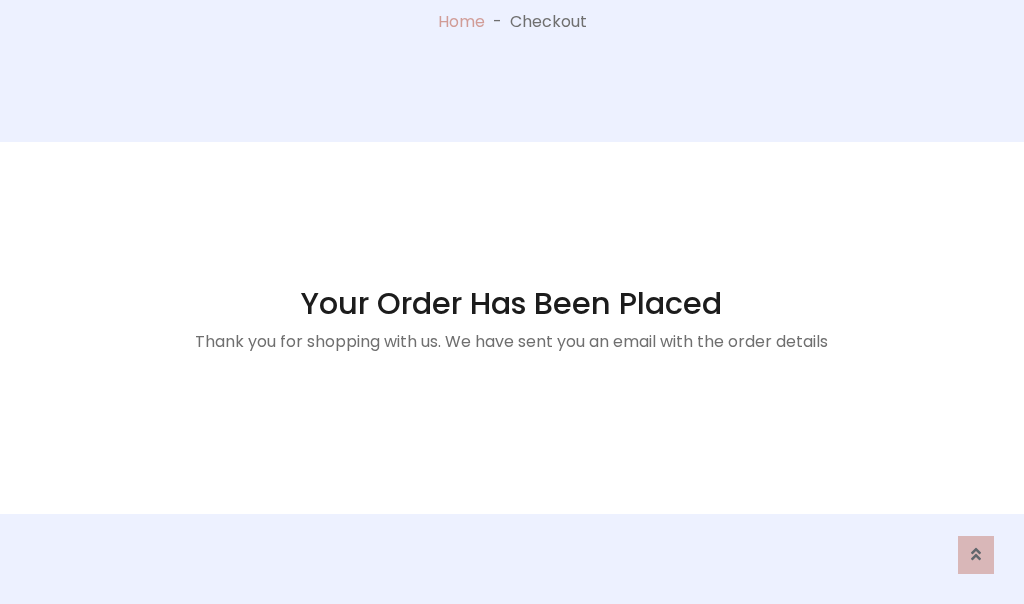 scroll, scrollTop: 0, scrollLeft: 0, axis: both 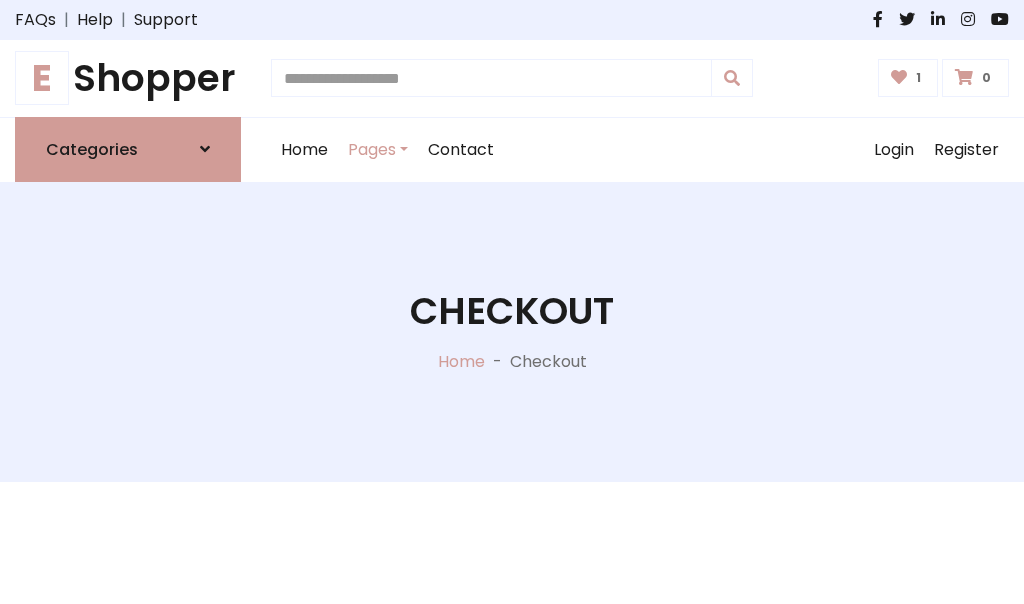 click on "E" at bounding box center (42, 78) 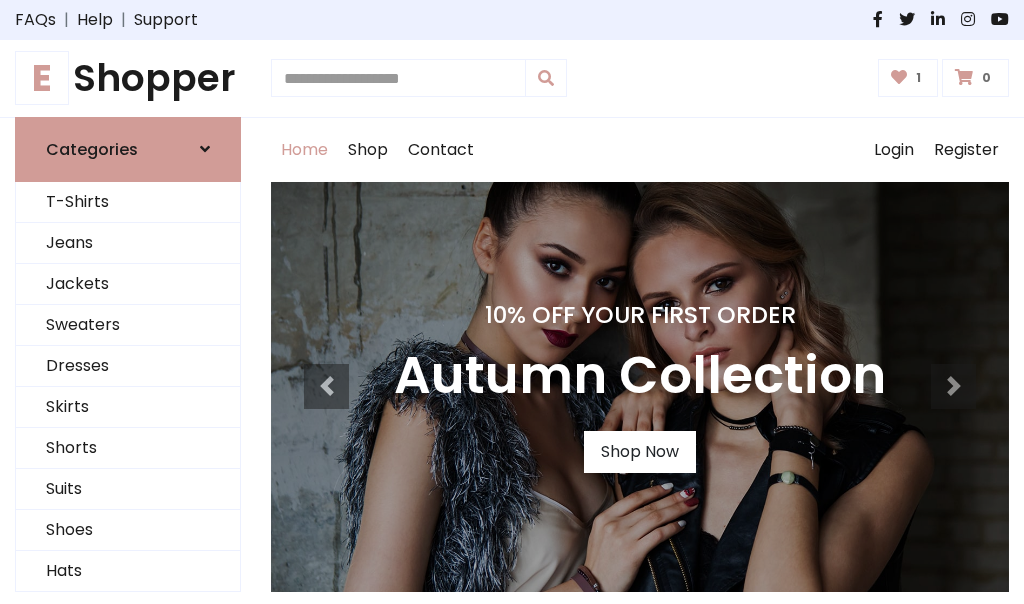 scroll, scrollTop: 0, scrollLeft: 0, axis: both 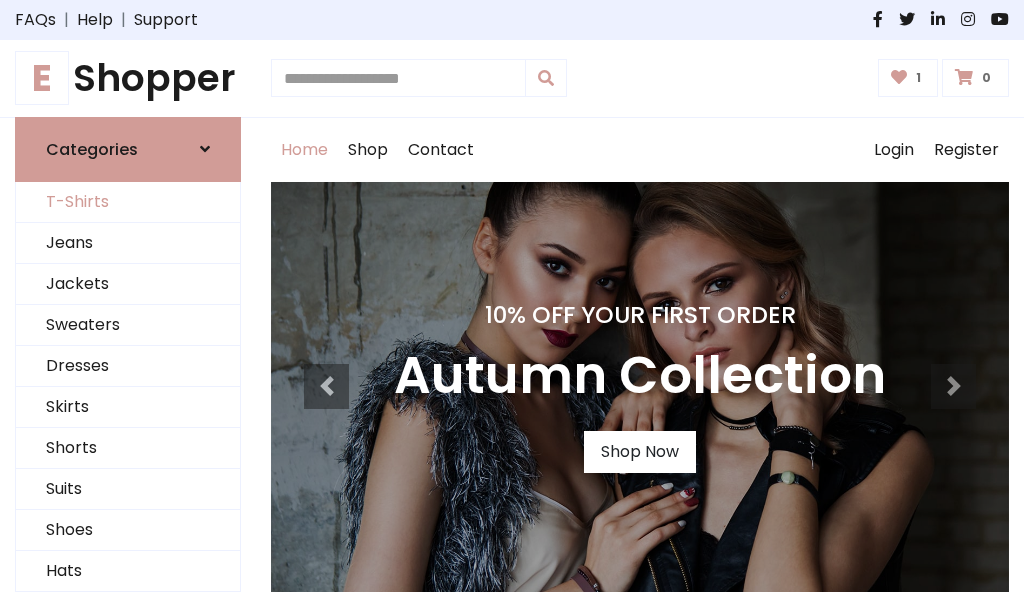 click on "T-Shirts" at bounding box center [128, 202] 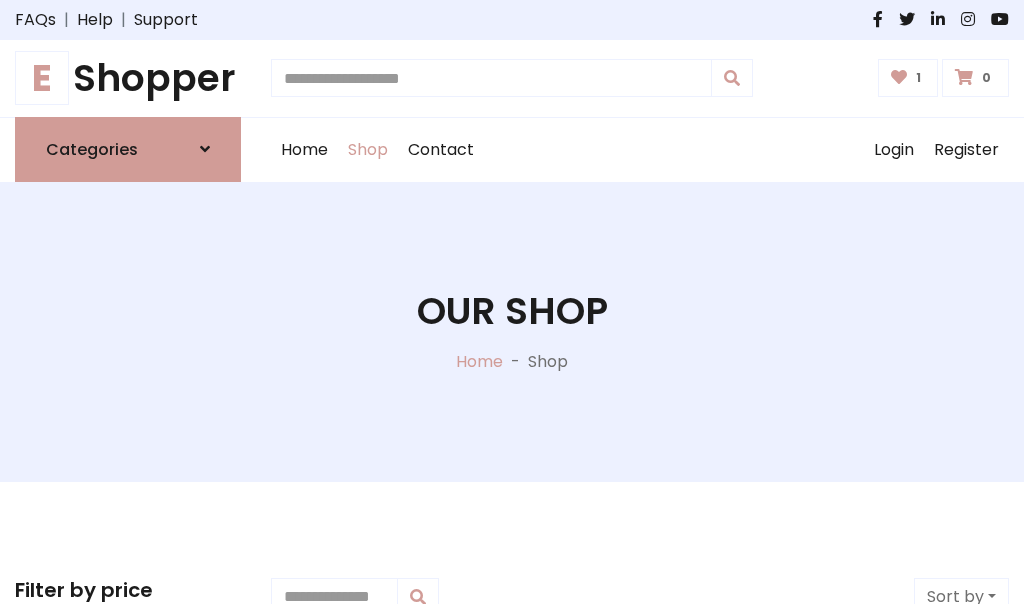 scroll, scrollTop: 0, scrollLeft: 0, axis: both 